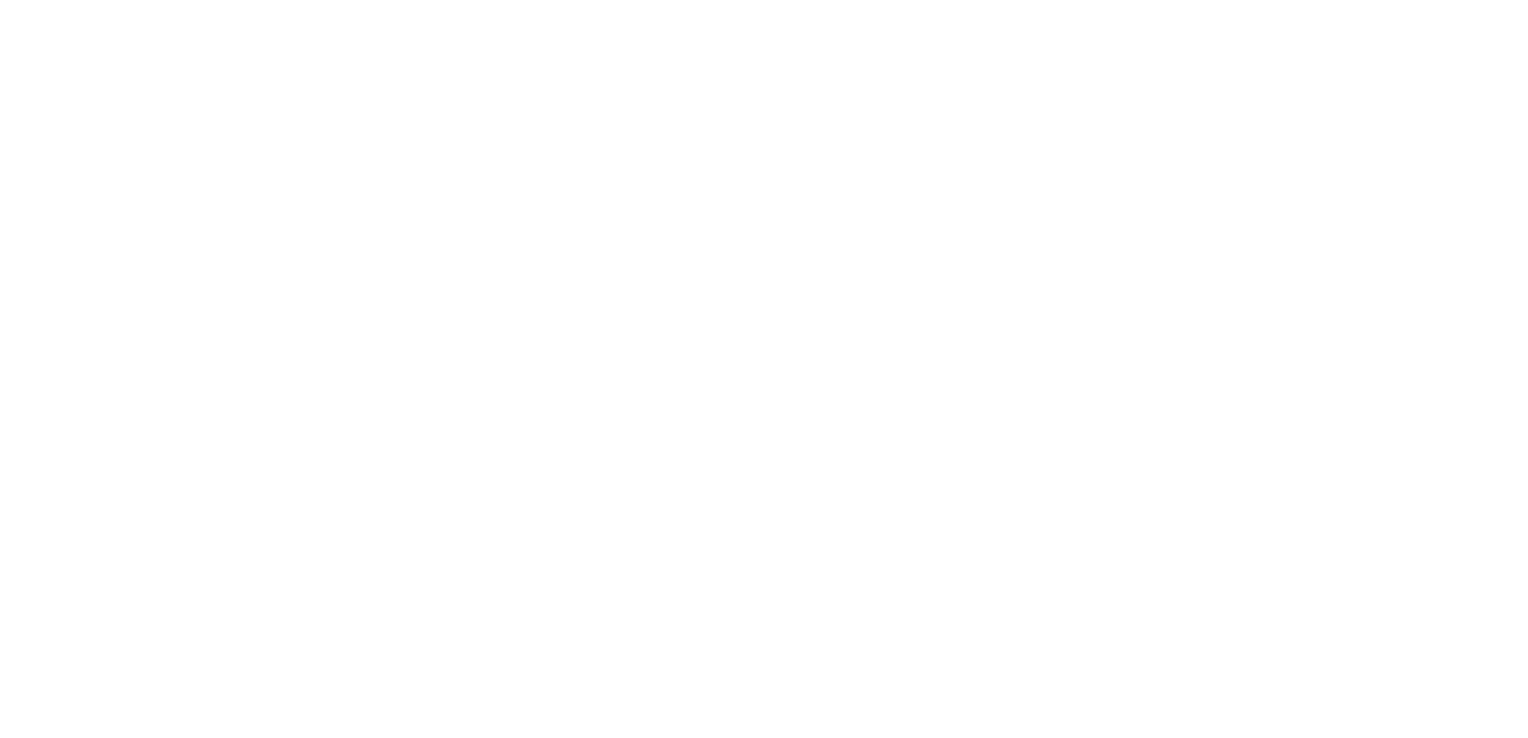 scroll, scrollTop: 0, scrollLeft: 0, axis: both 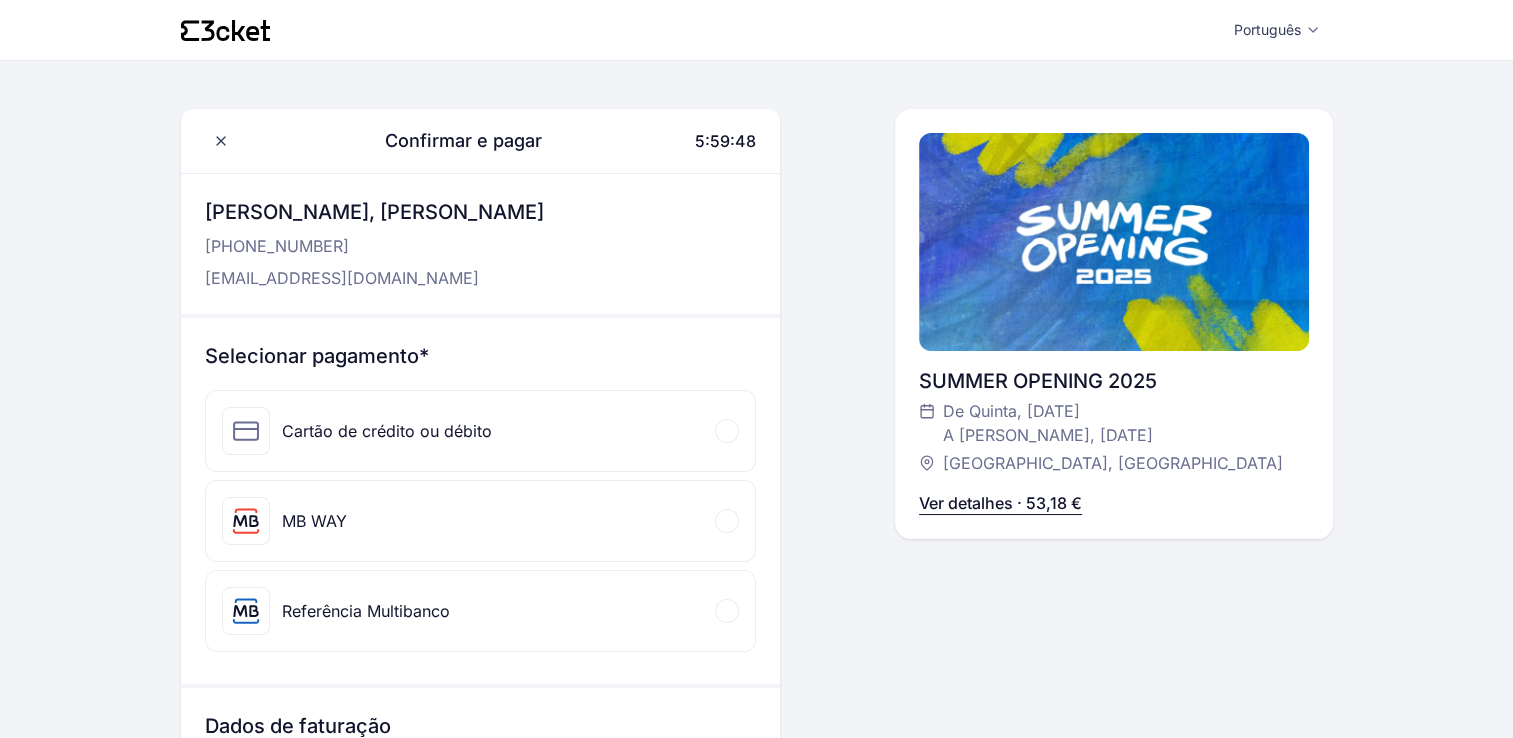 drag, startPoint x: 1516, startPoint y: 724, endPoint x: 316, endPoint y: 518, distance: 1217.5533 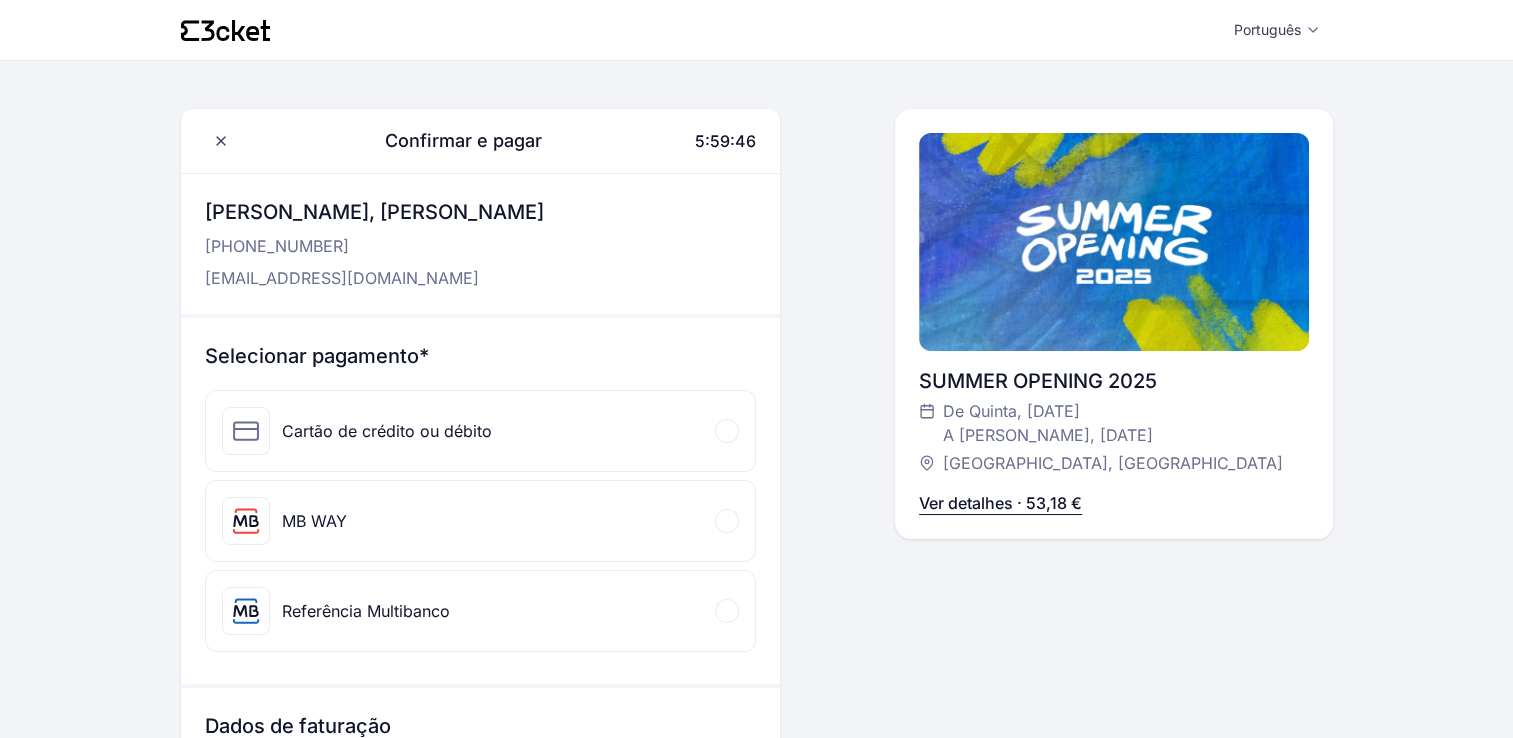 drag, startPoint x: 316, startPoint y: 518, endPoint x: 249, endPoint y: 517, distance: 67.00746 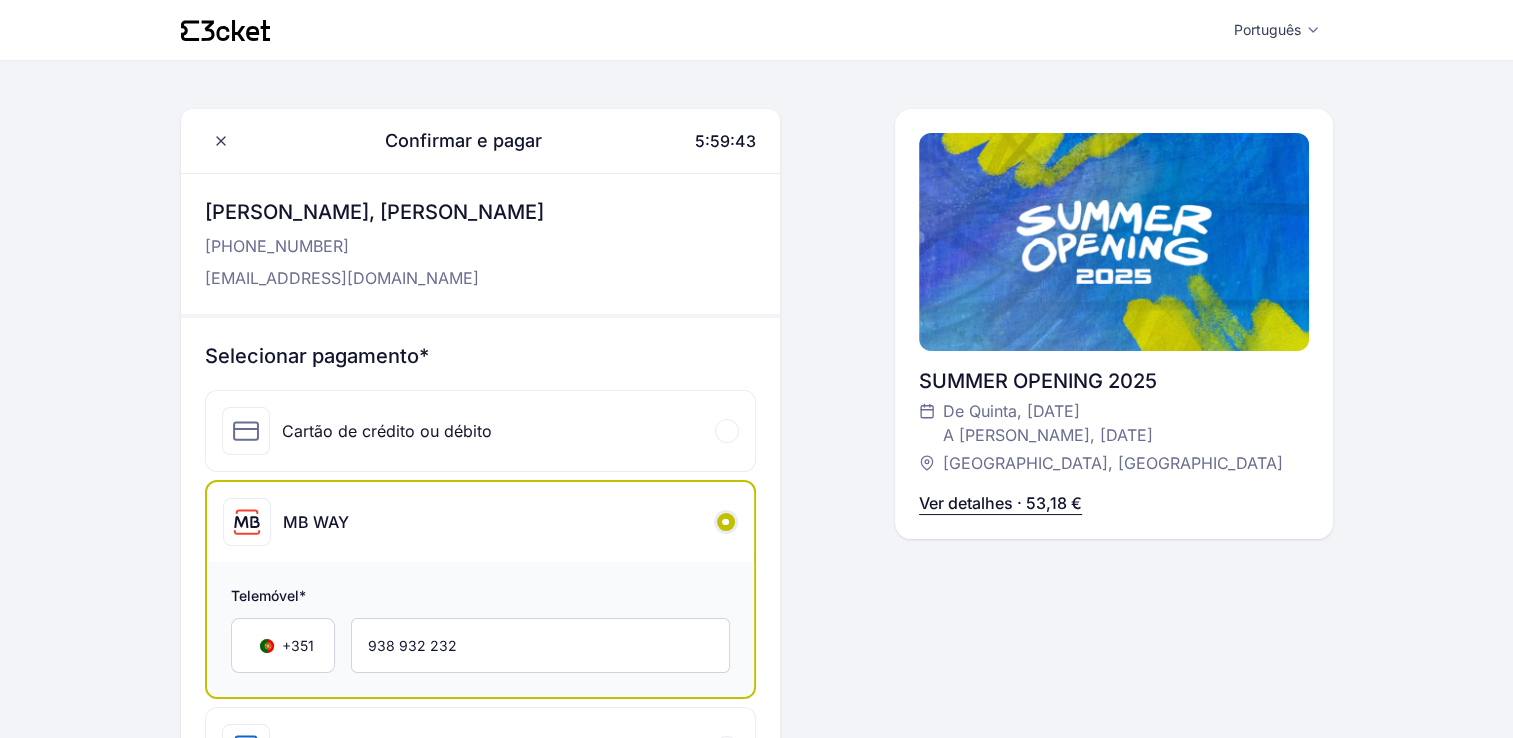 click on "Confirmar e pagar 5:59:43 Olá, Ana Andrade +351 938 932 232 filiparubina@hotmail.com Selecionar pagamento*  Cartão de crédito ou débito Informação do cartão MB WAY Telemóvel*  +351 ▼ 938 932 232 Referência Multibanco
Restam  5:59:43  minutos para concluir o pagamento após gerar a Ref. Multibanco. Dados de faturação Caso necessites das faturas com informação fiscal Adicionar NIF Ao continuar são aceites os  Termos e Condições  e  Política de Privacidade  da 3cket e os  Termos e Condições  do organizador  Summer Opening
Confirmar e pagar 5:59:43 Olá, Ana Andrade +351 938 932 232 filiparubina@hotmail.com SUMMER OPENING 2025
De Quinta, 17 jul A Domingo, 20 jul
Parque de Santa Catarina, Madeira Ver detalhes · 53,18 € Ver detalhes · 53,18 €" at bounding box center [757, 612] 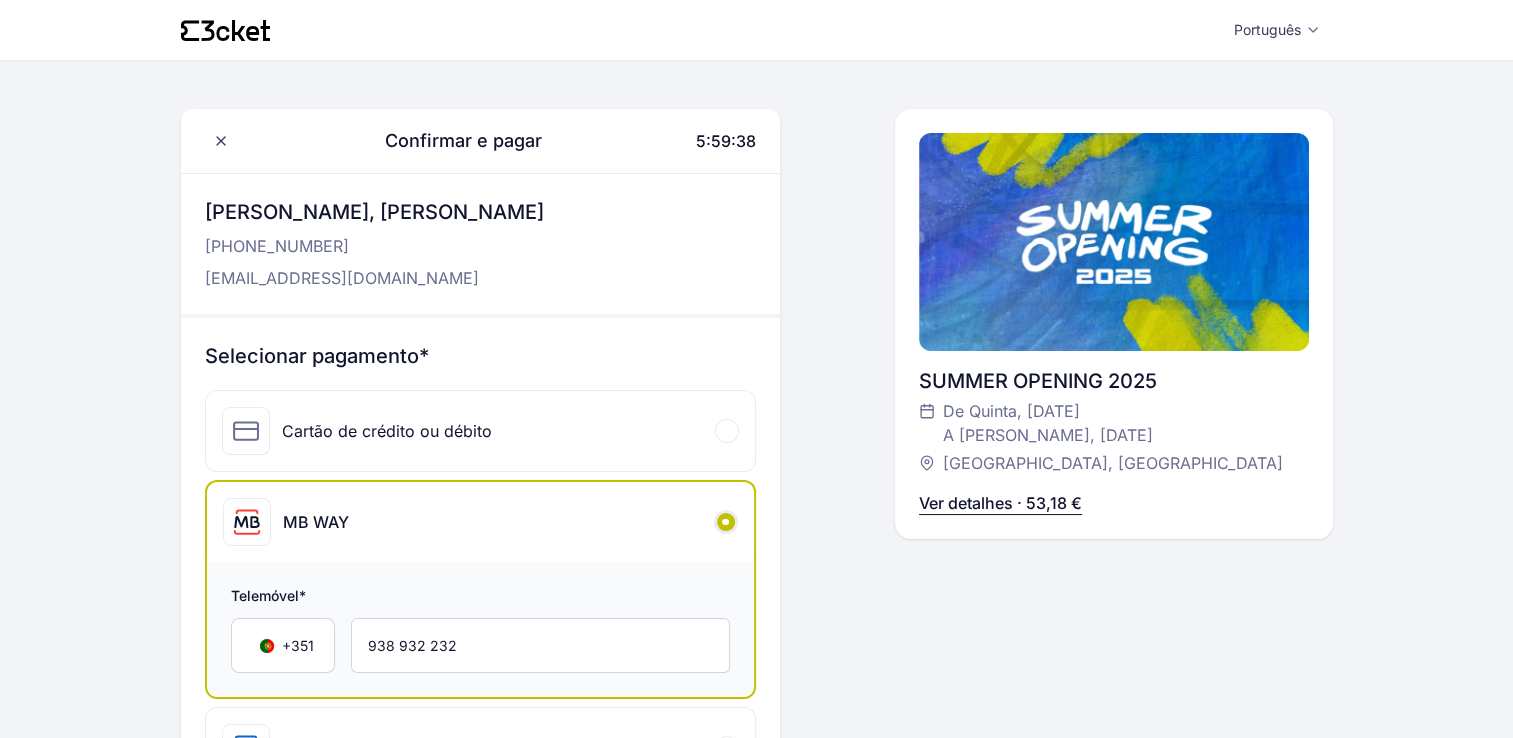 drag, startPoint x: 1520, startPoint y: 730, endPoint x: 72, endPoint y: 602, distance: 1453.6465 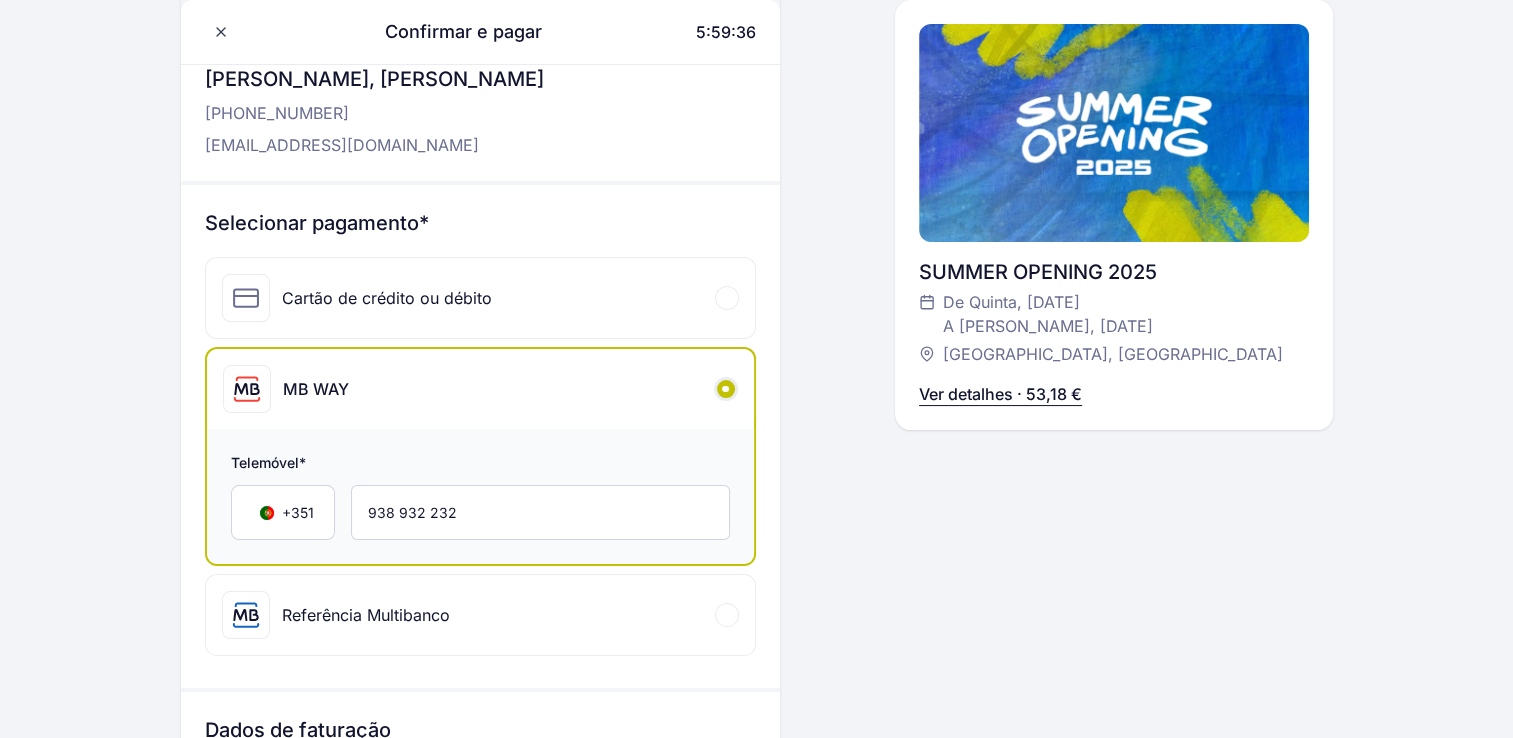 scroll, scrollTop: 280, scrollLeft: 0, axis: vertical 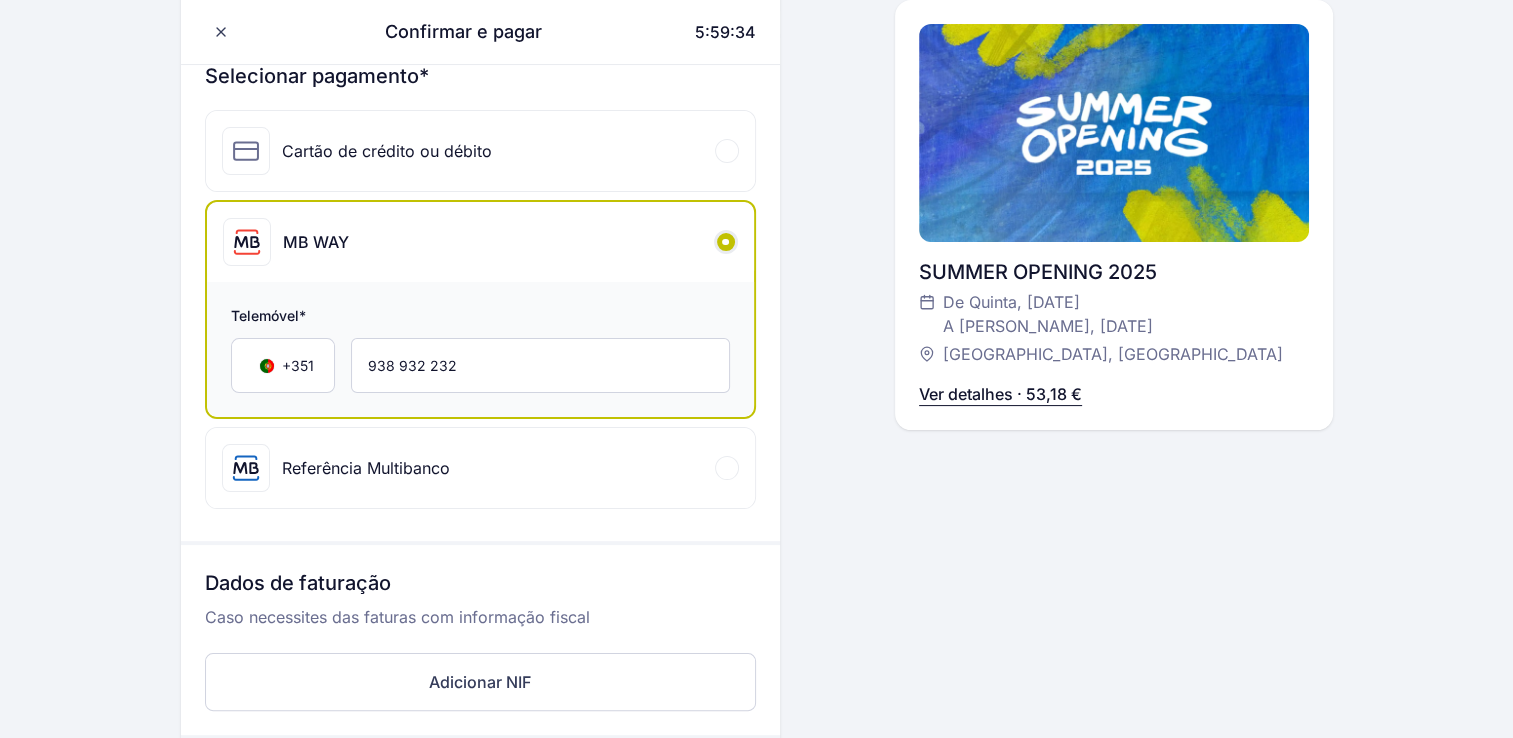 click on "Referência Multibanco" at bounding box center [366, 468] 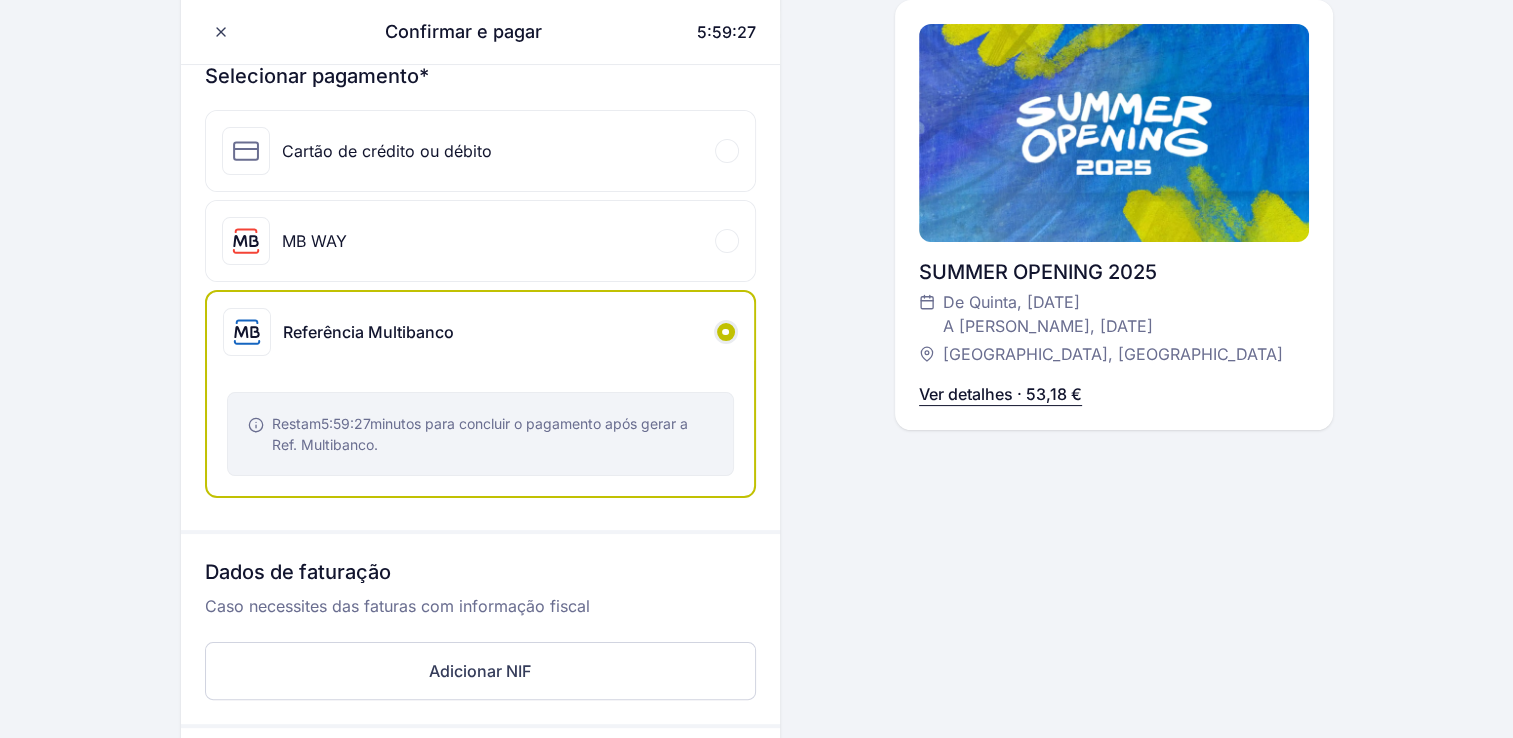 click on "Referência Multibanco" at bounding box center [368, 332] 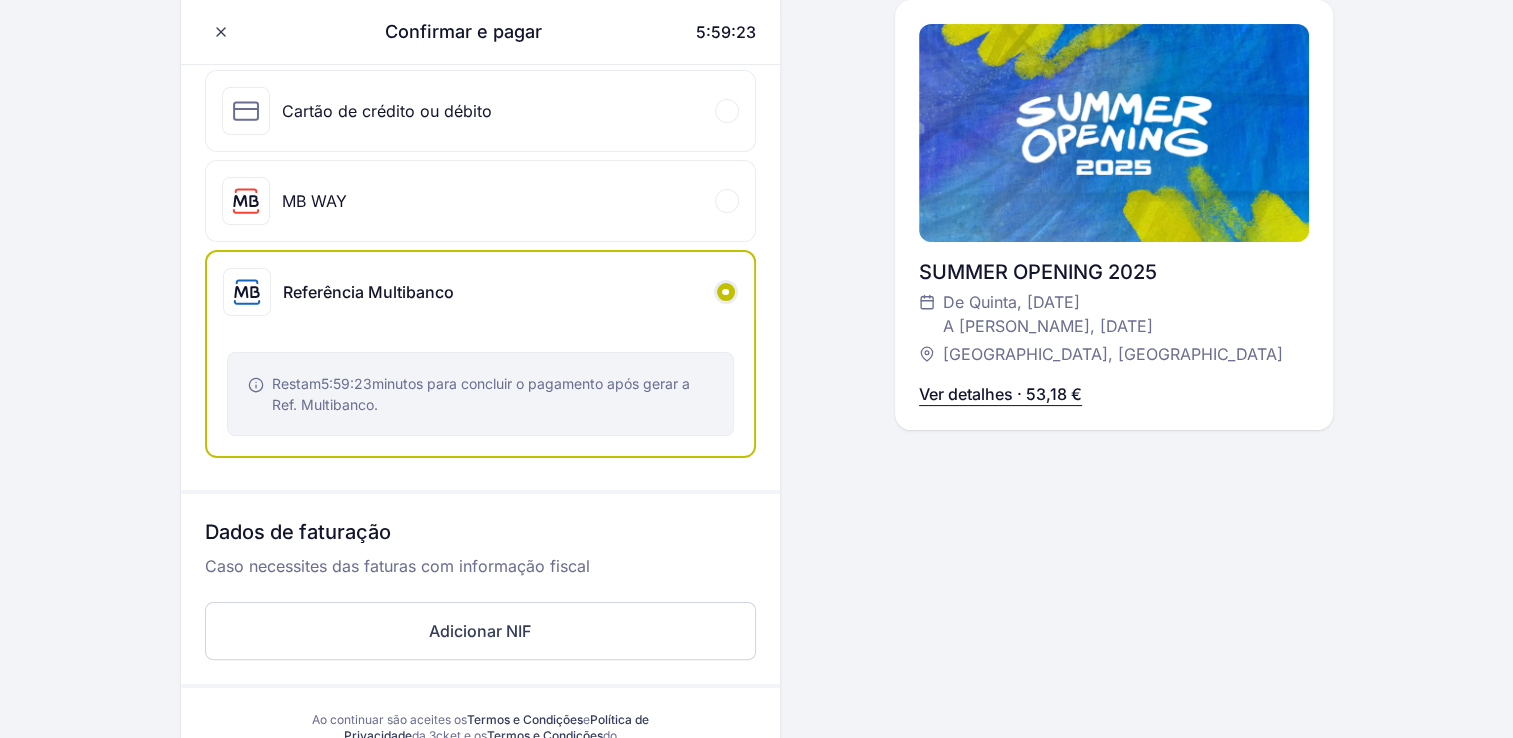 scroll, scrollTop: 466, scrollLeft: 0, axis: vertical 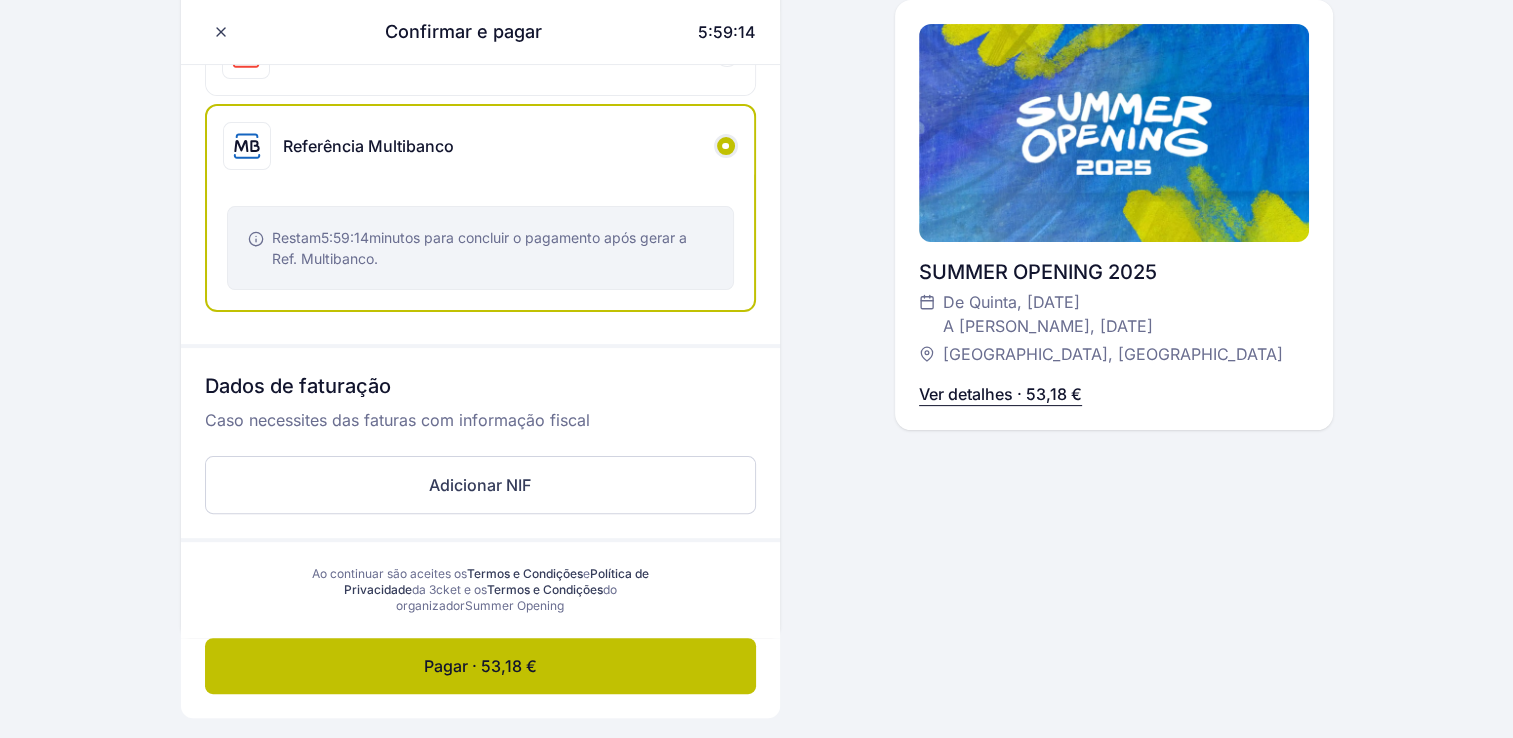 click on "Ver detalhes · 53,18 €" at bounding box center (1000, 394) 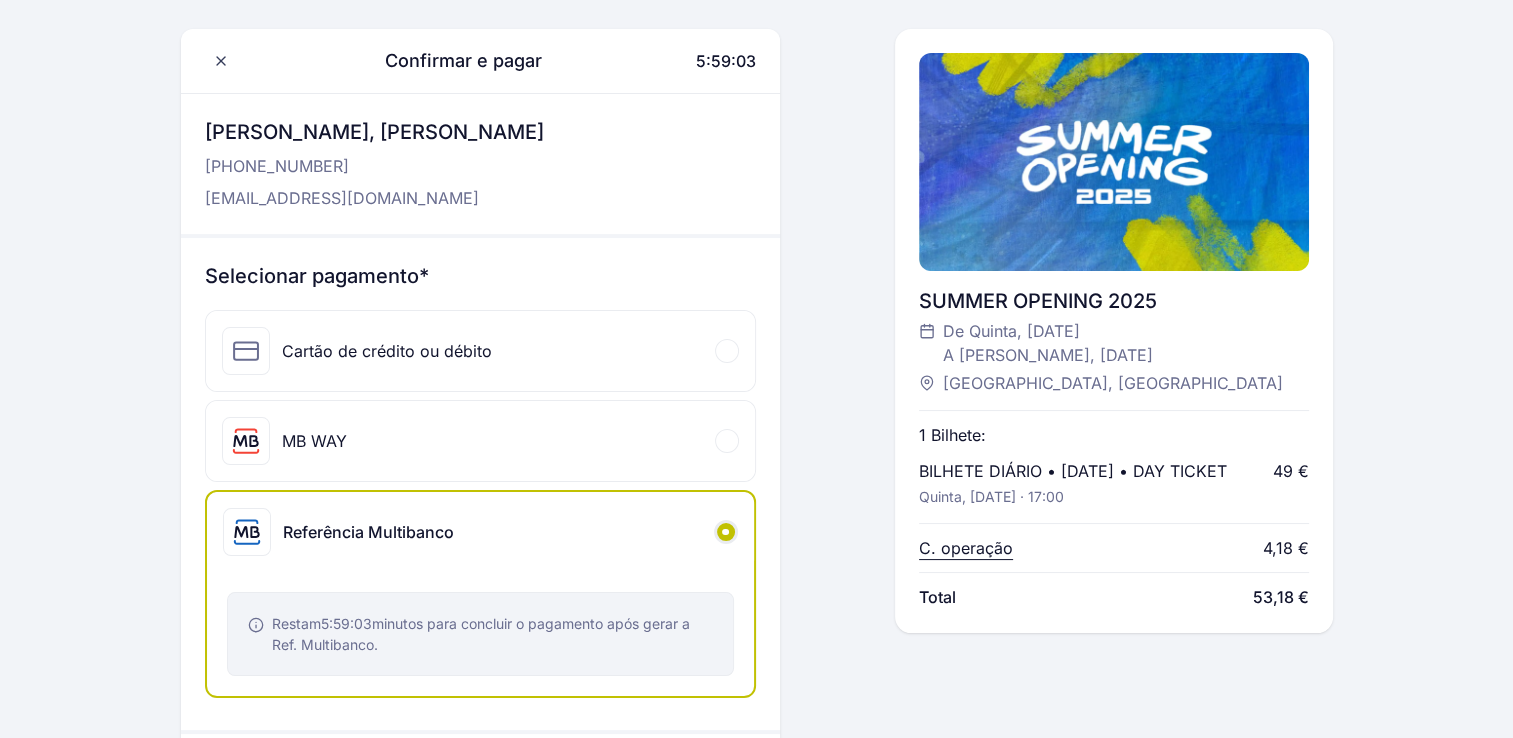 scroll, scrollTop: 0, scrollLeft: 0, axis: both 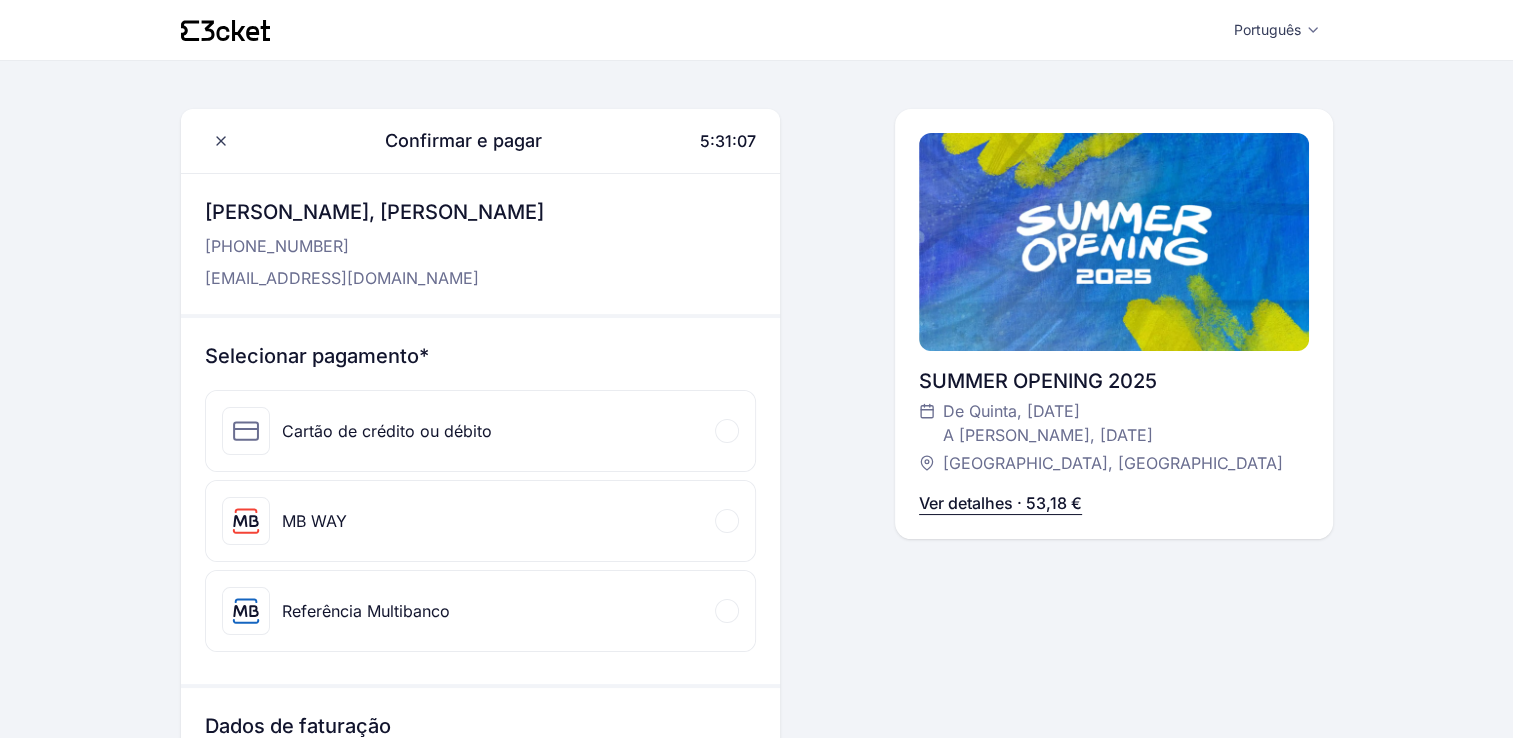 click on "Referência Multibanco" at bounding box center [366, 611] 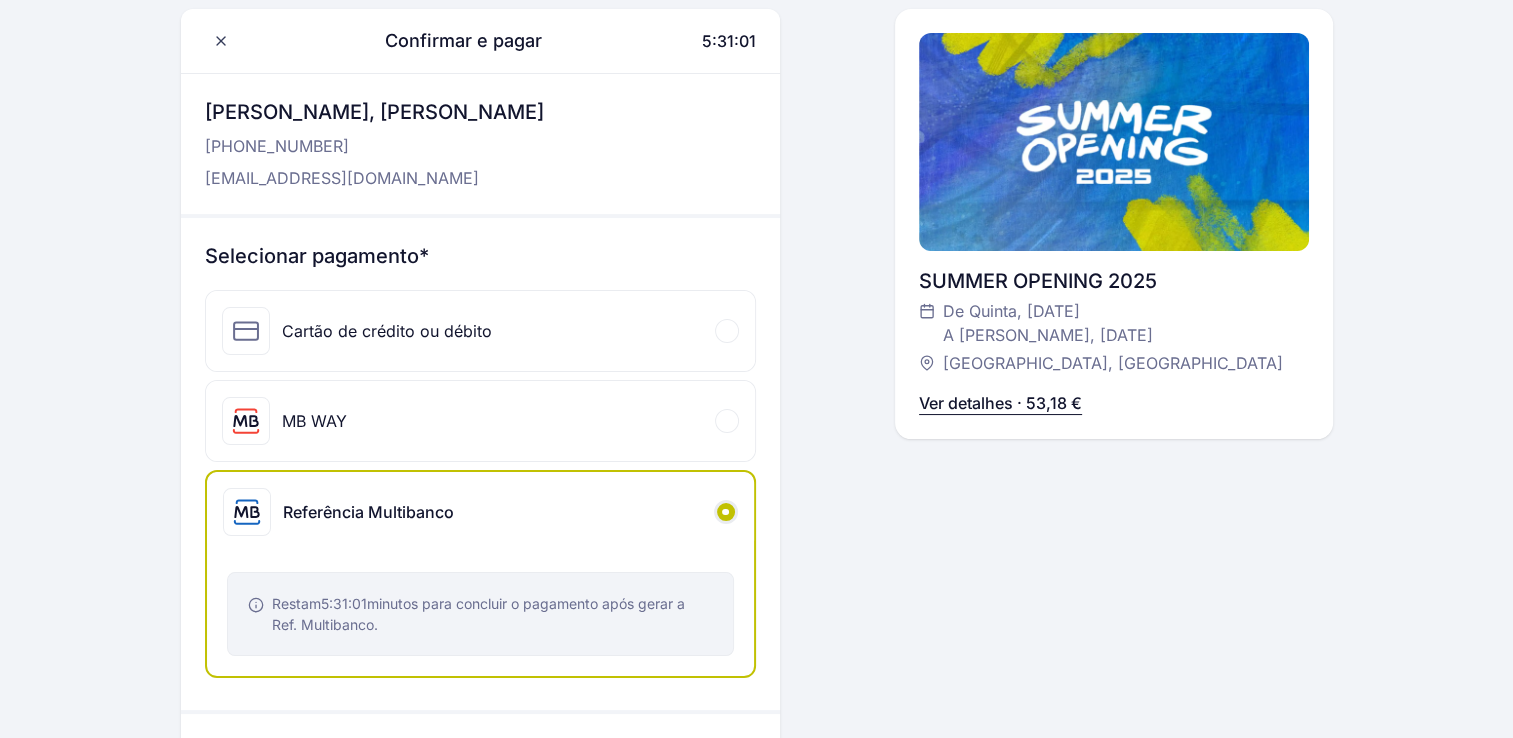 scroll, scrollTop: 103, scrollLeft: 0, axis: vertical 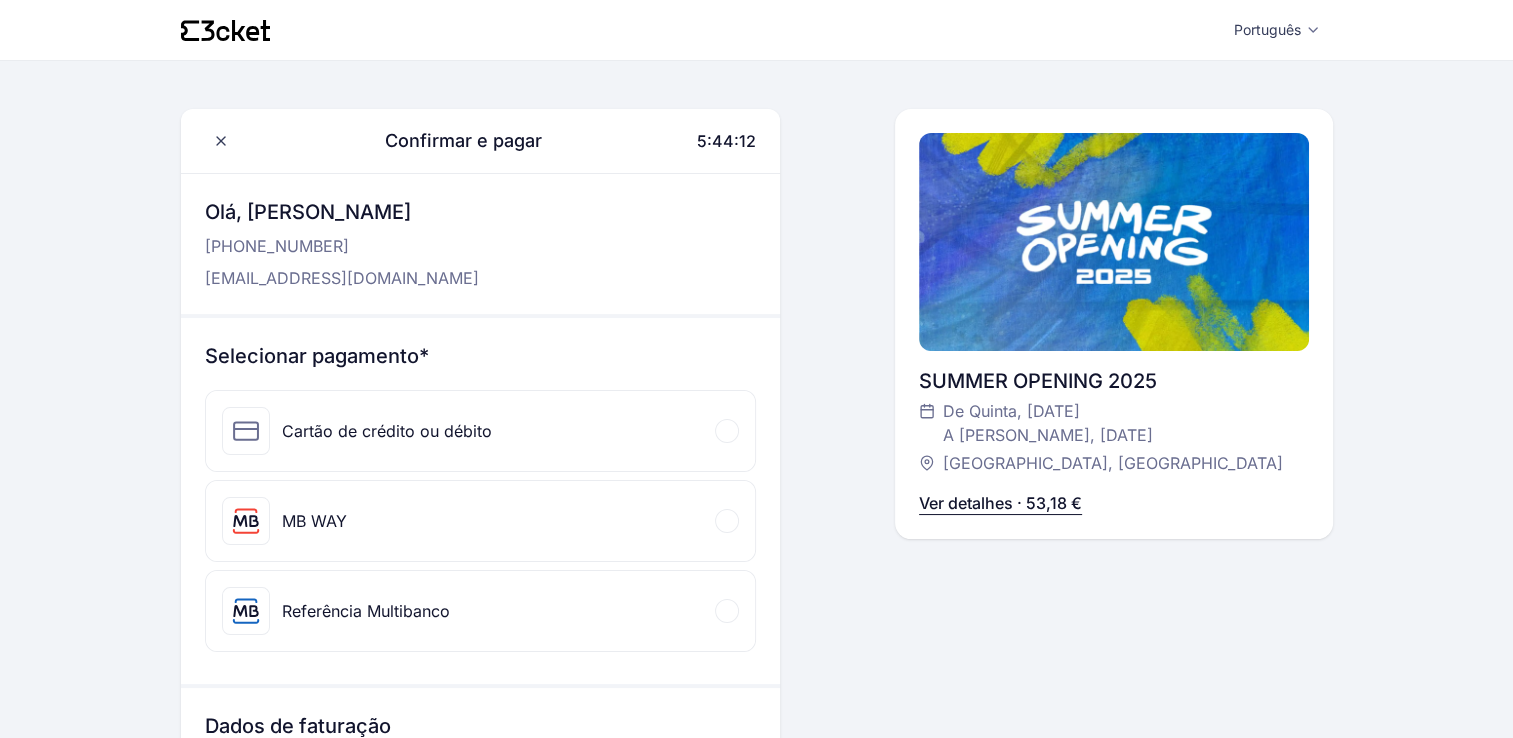 click on "MB WAY" at bounding box center (314, 521) 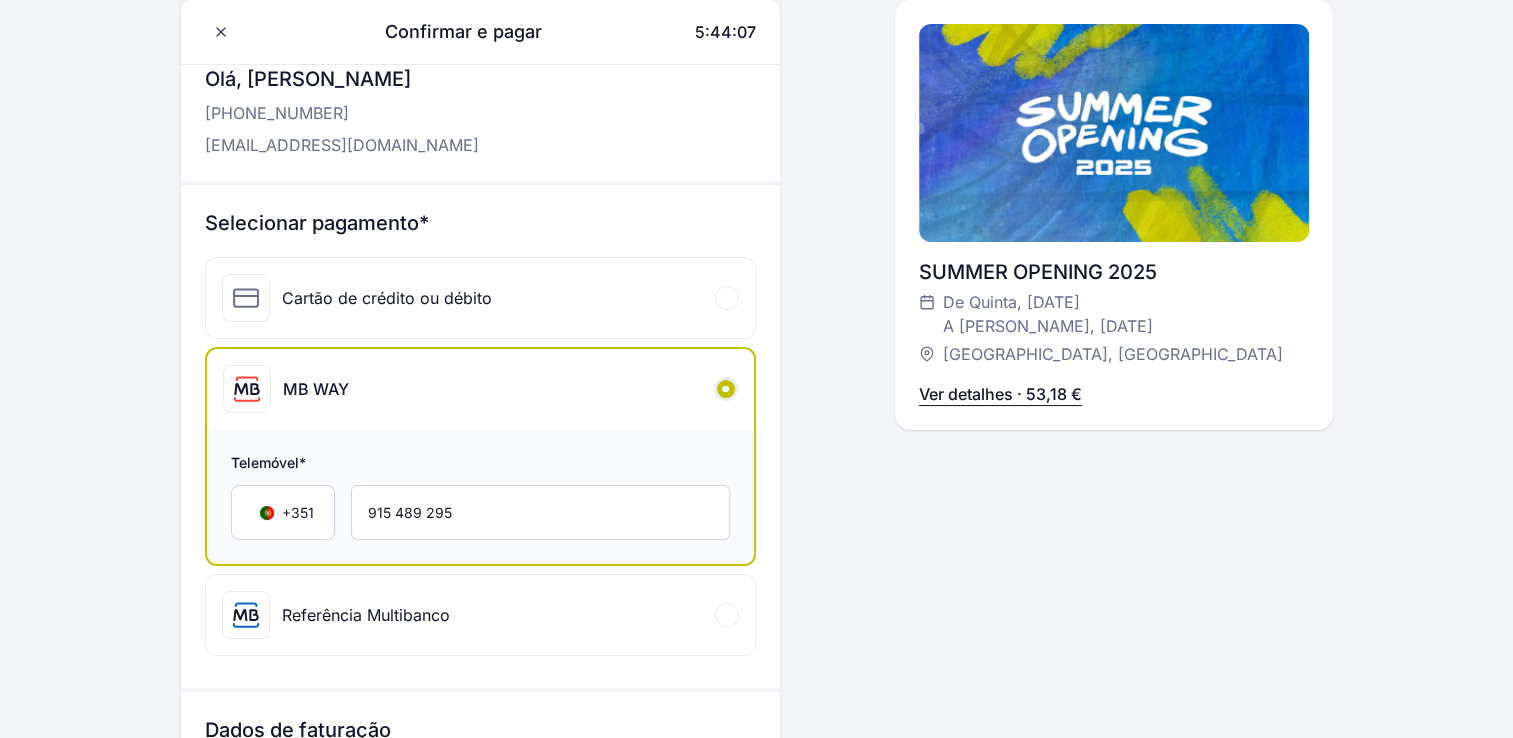 scroll, scrollTop: 293, scrollLeft: 0, axis: vertical 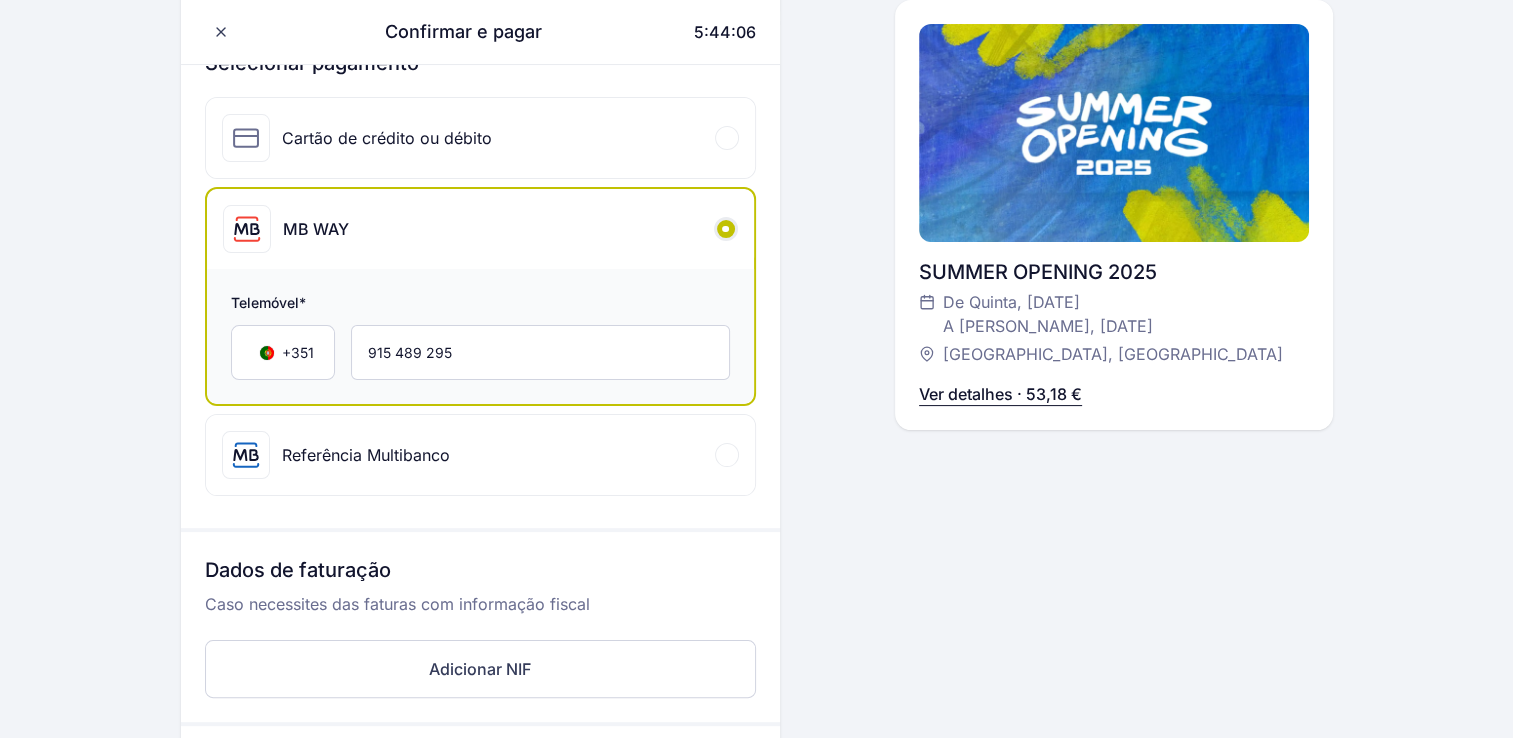 click on "Referência Multibanco" at bounding box center (366, 455) 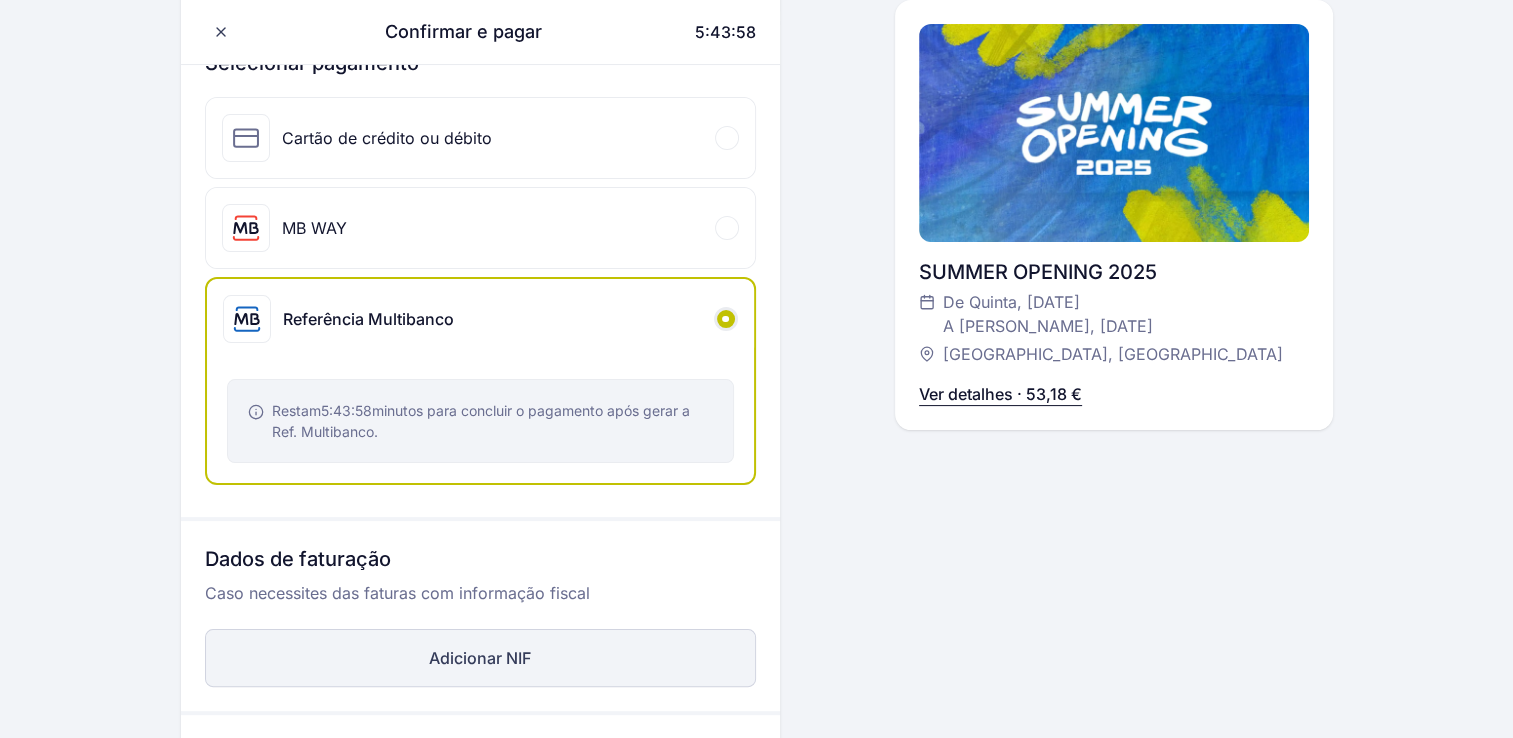 click on "Adicionar NIF" at bounding box center [480, 658] 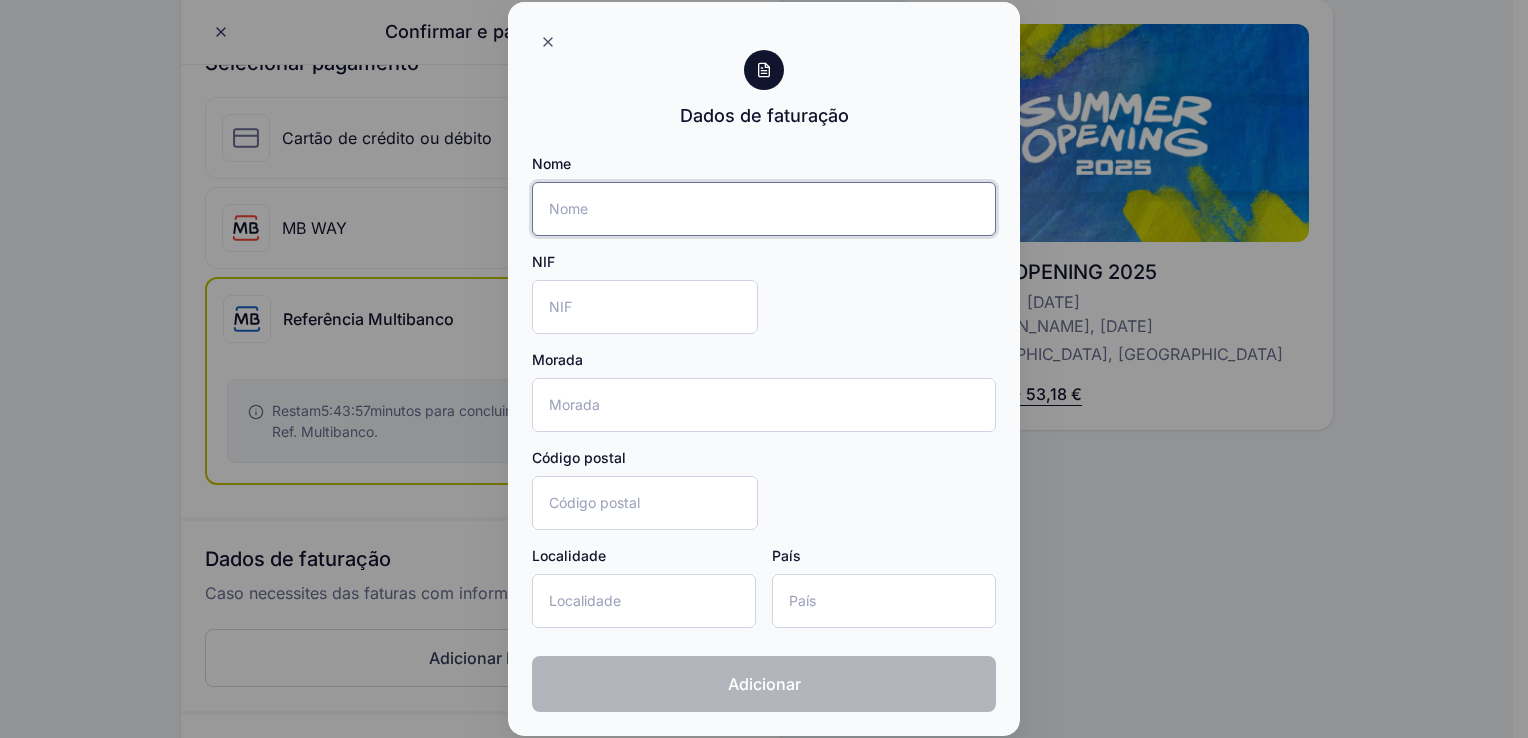 click on "Nome" at bounding box center (764, 209) 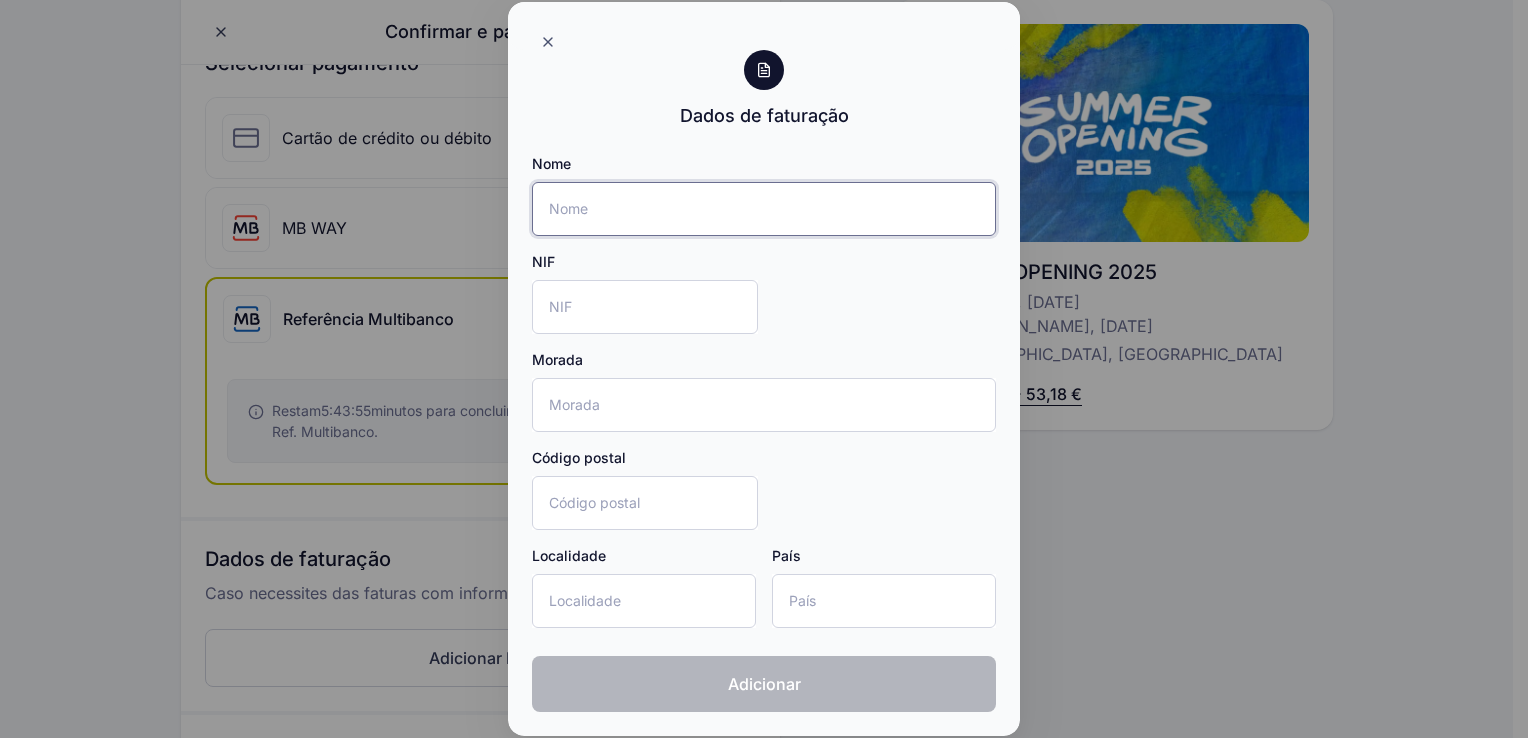 type on "[PERSON_NAME]" 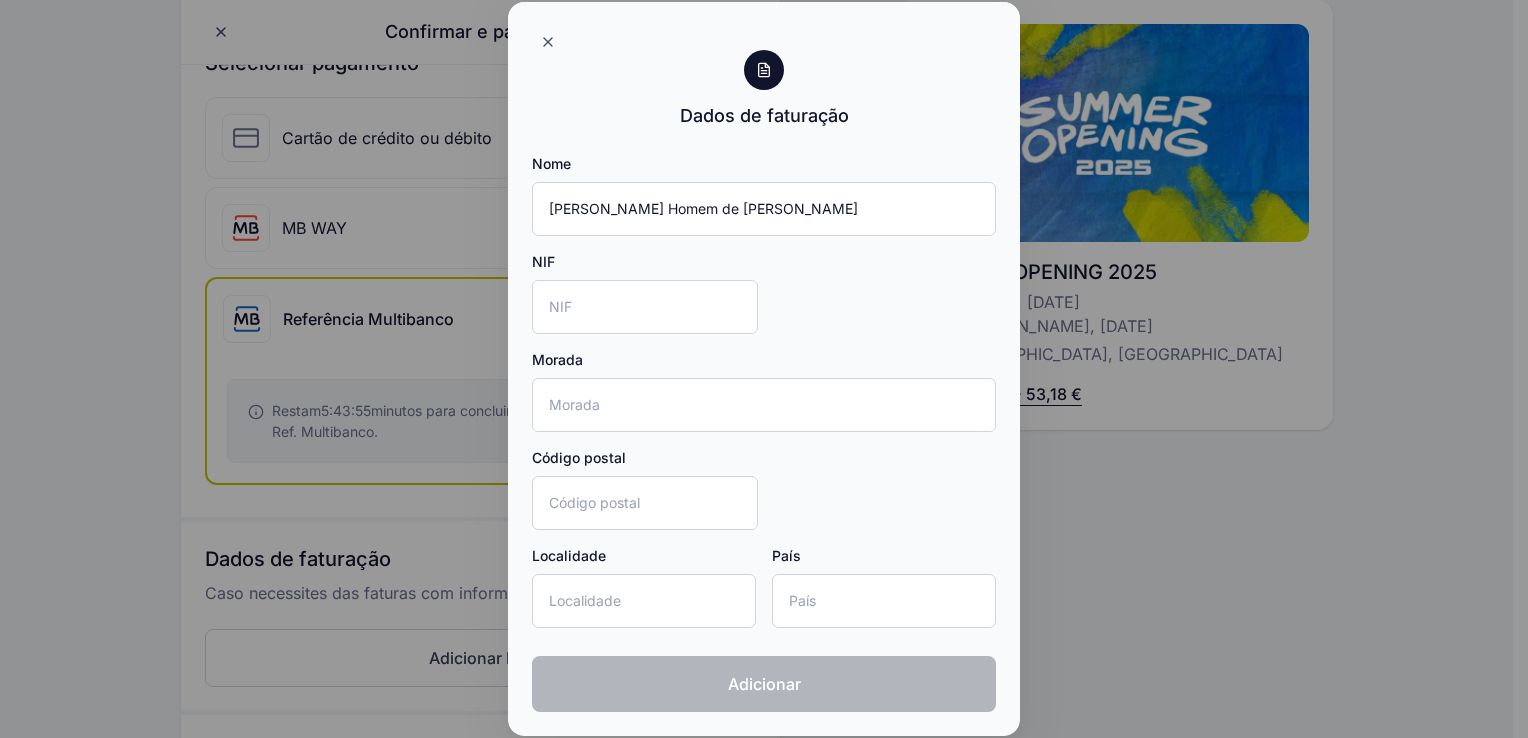 type on "Rua vale da ajuda,n.º 4" 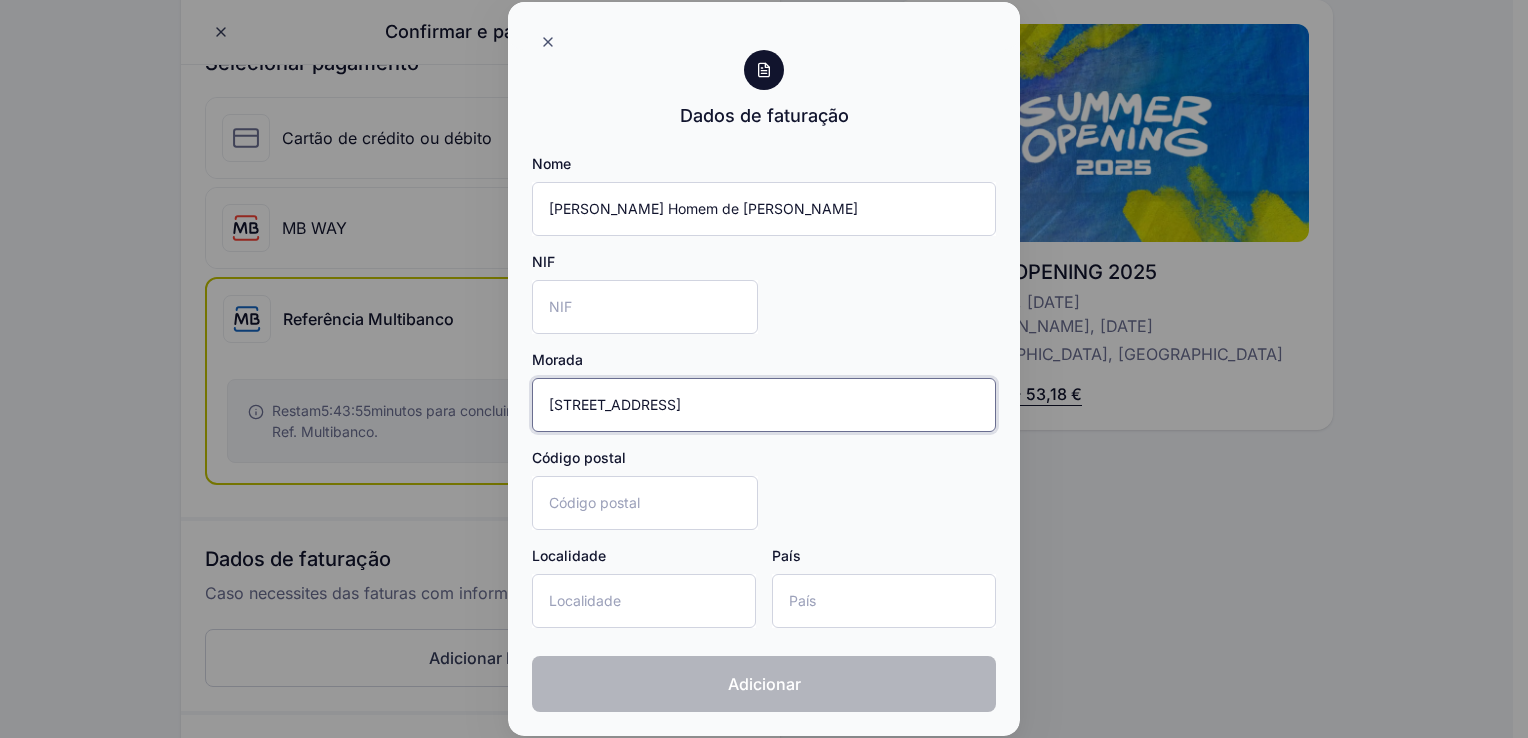 type on "9000-116" 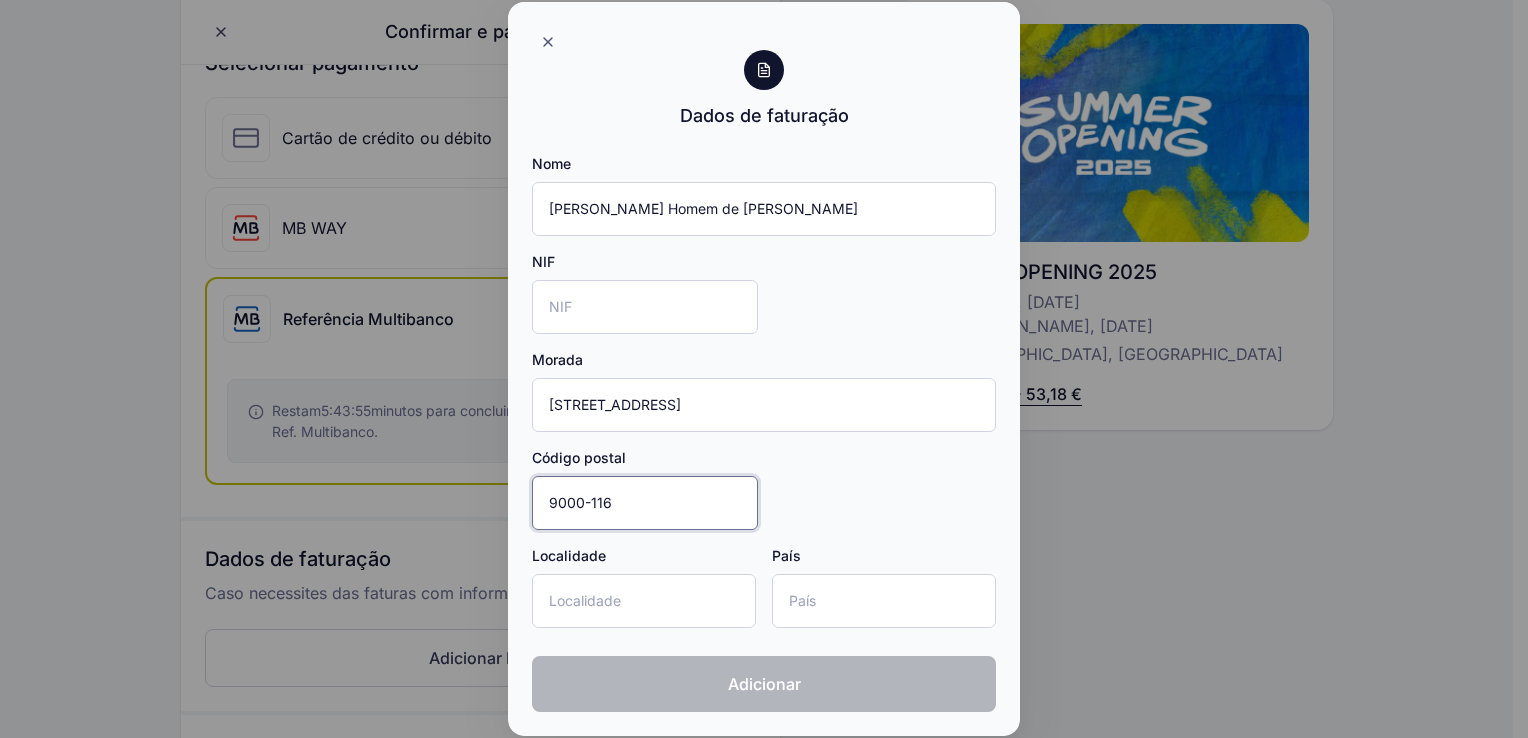 type on "funchal" 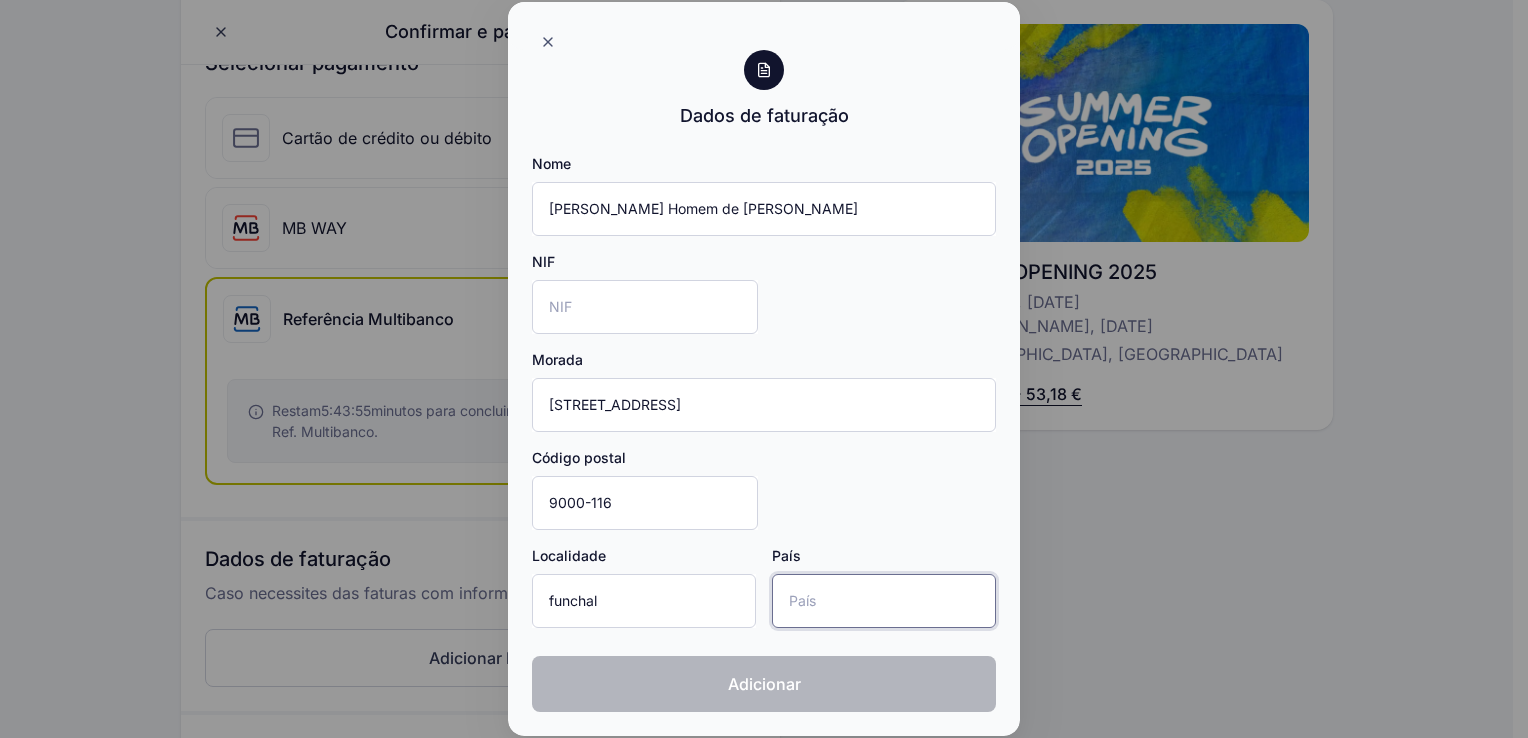 type on "Portugal" 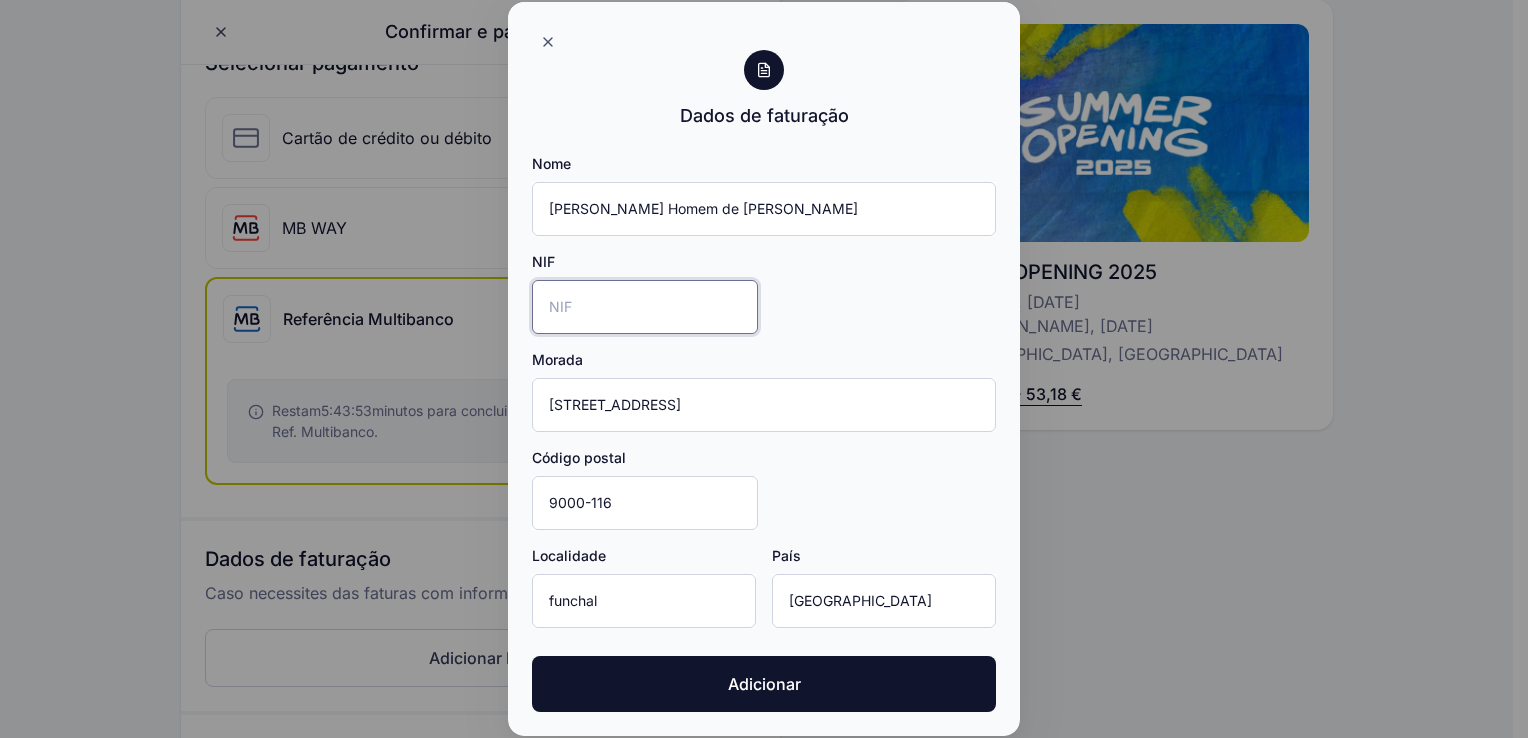 click on "NIF" at bounding box center [645, 307] 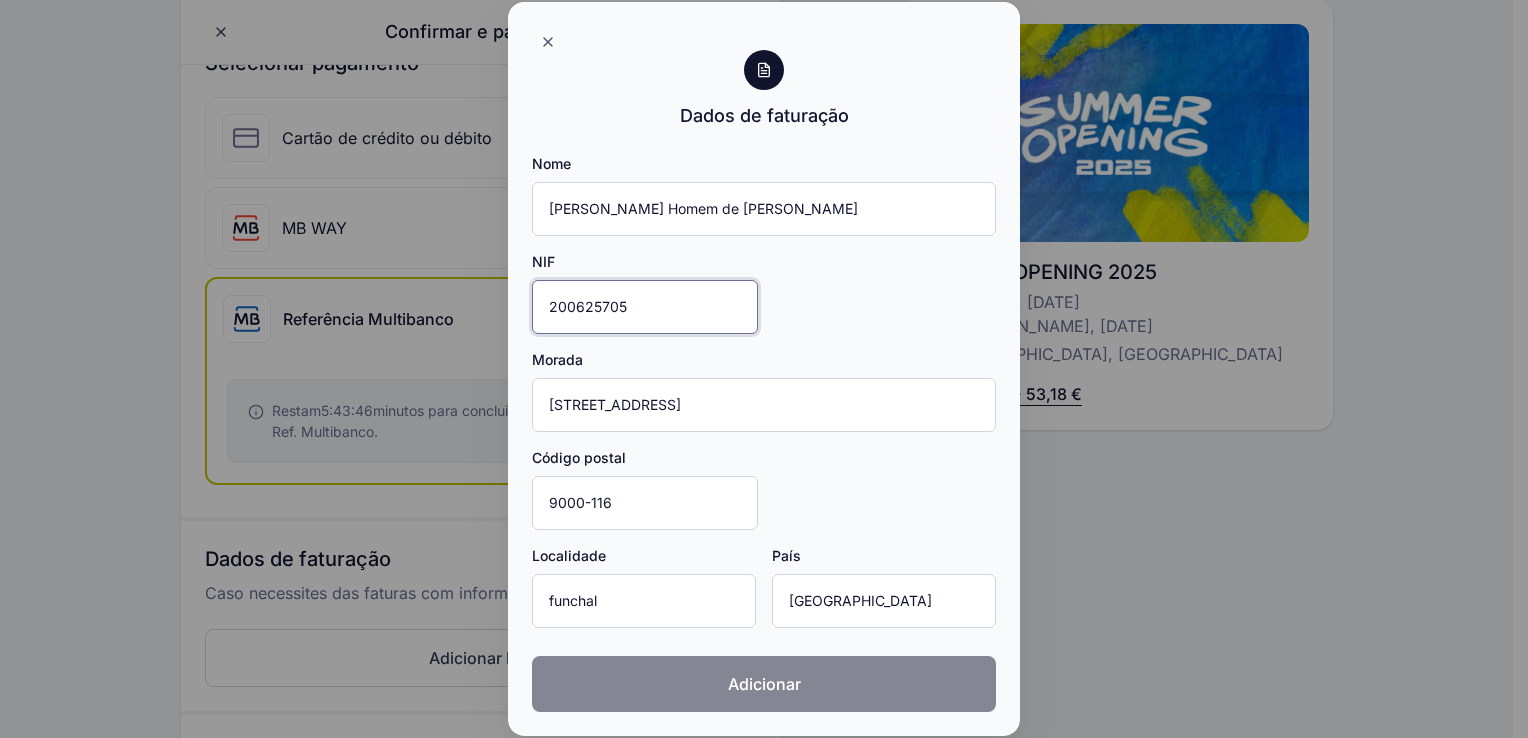 type on "200625705" 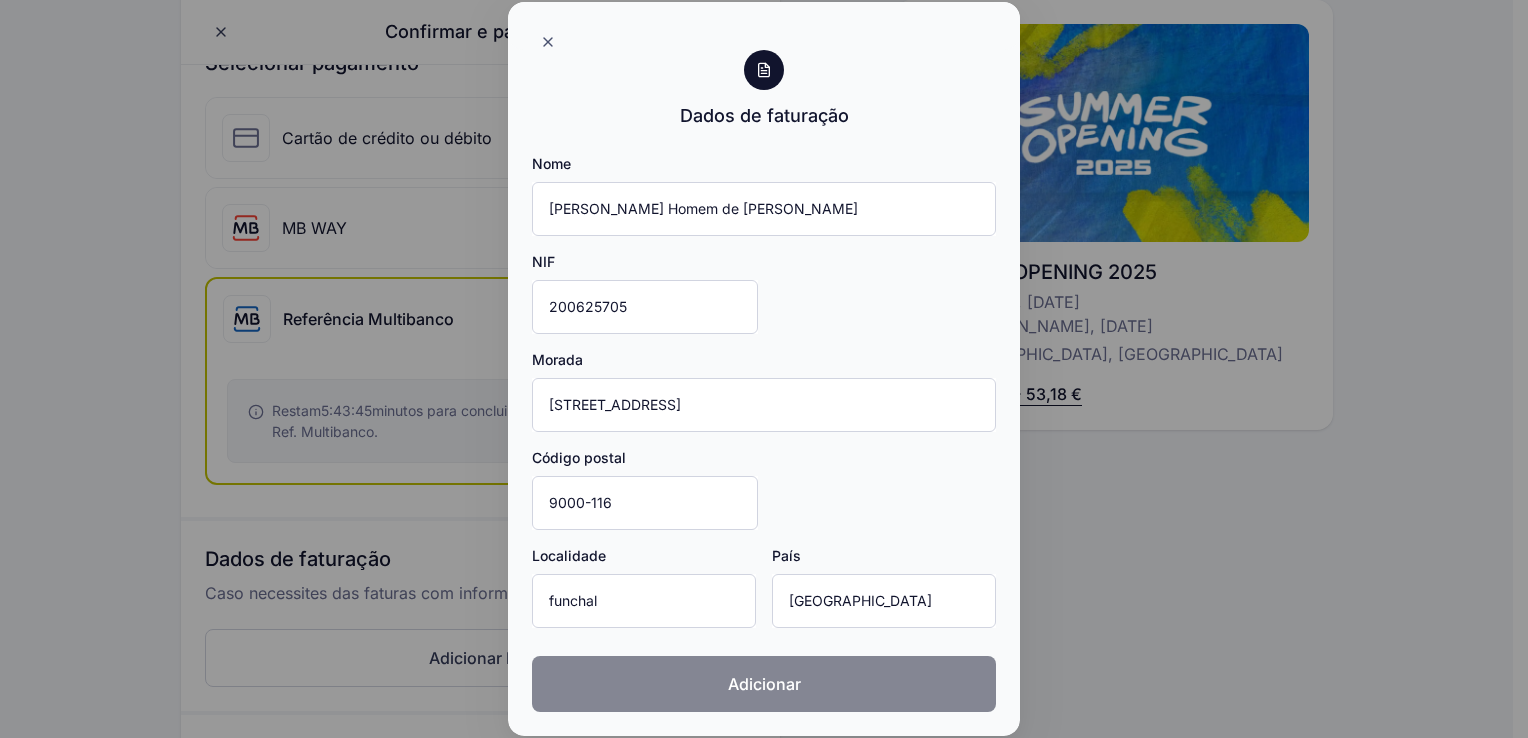 click on "Adicionar" 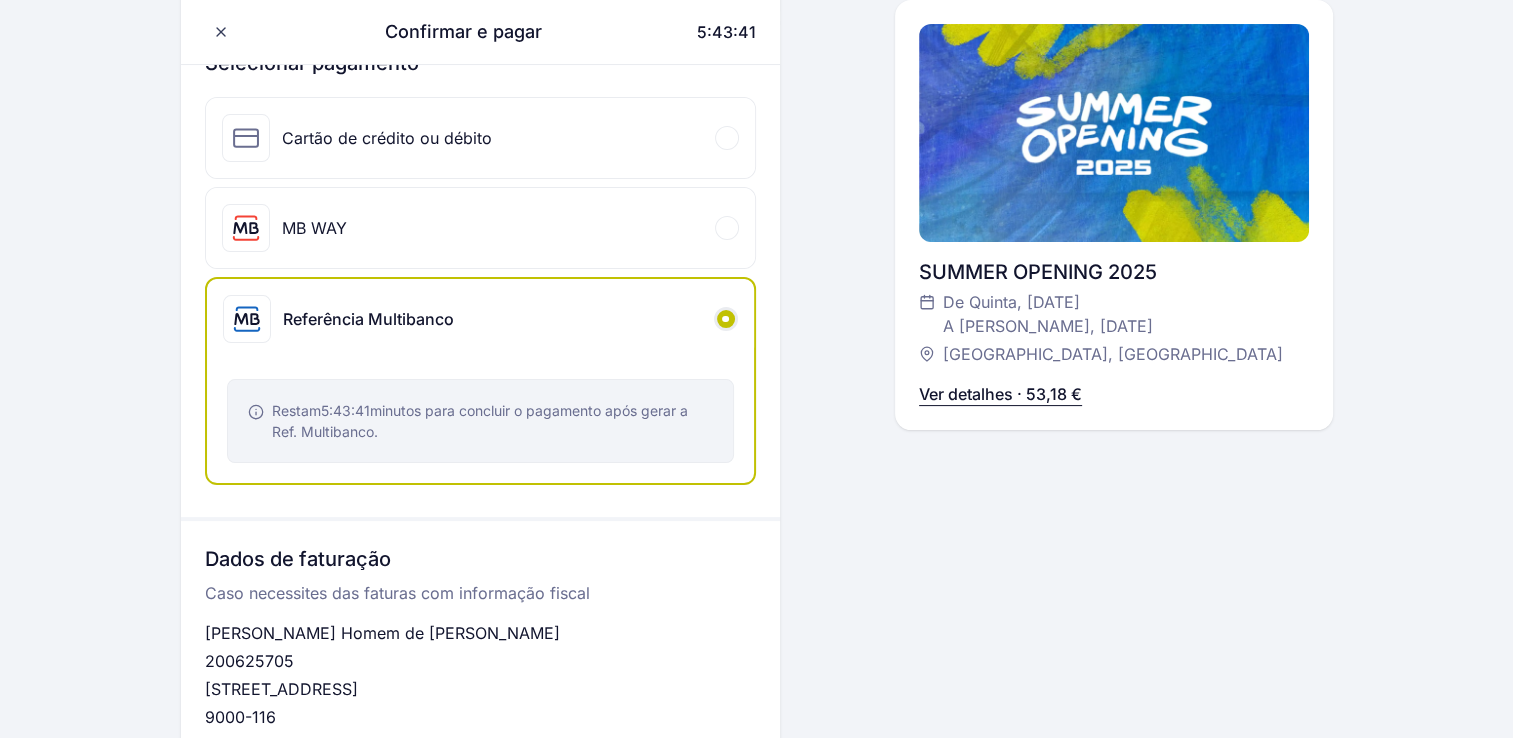 click on "Ver detalhes · 53,18 €" at bounding box center [1000, 394] 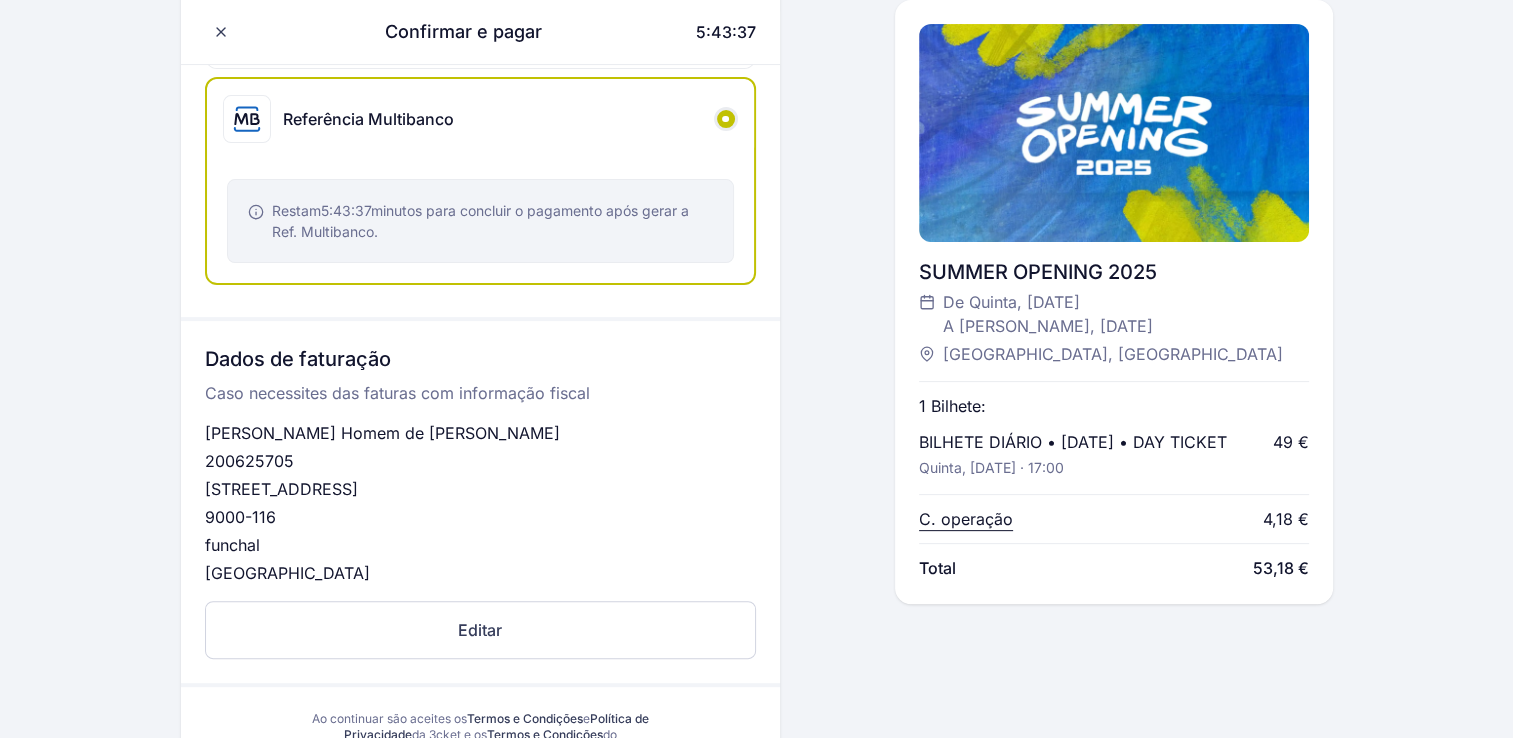 scroll, scrollTop: 532, scrollLeft: 0, axis: vertical 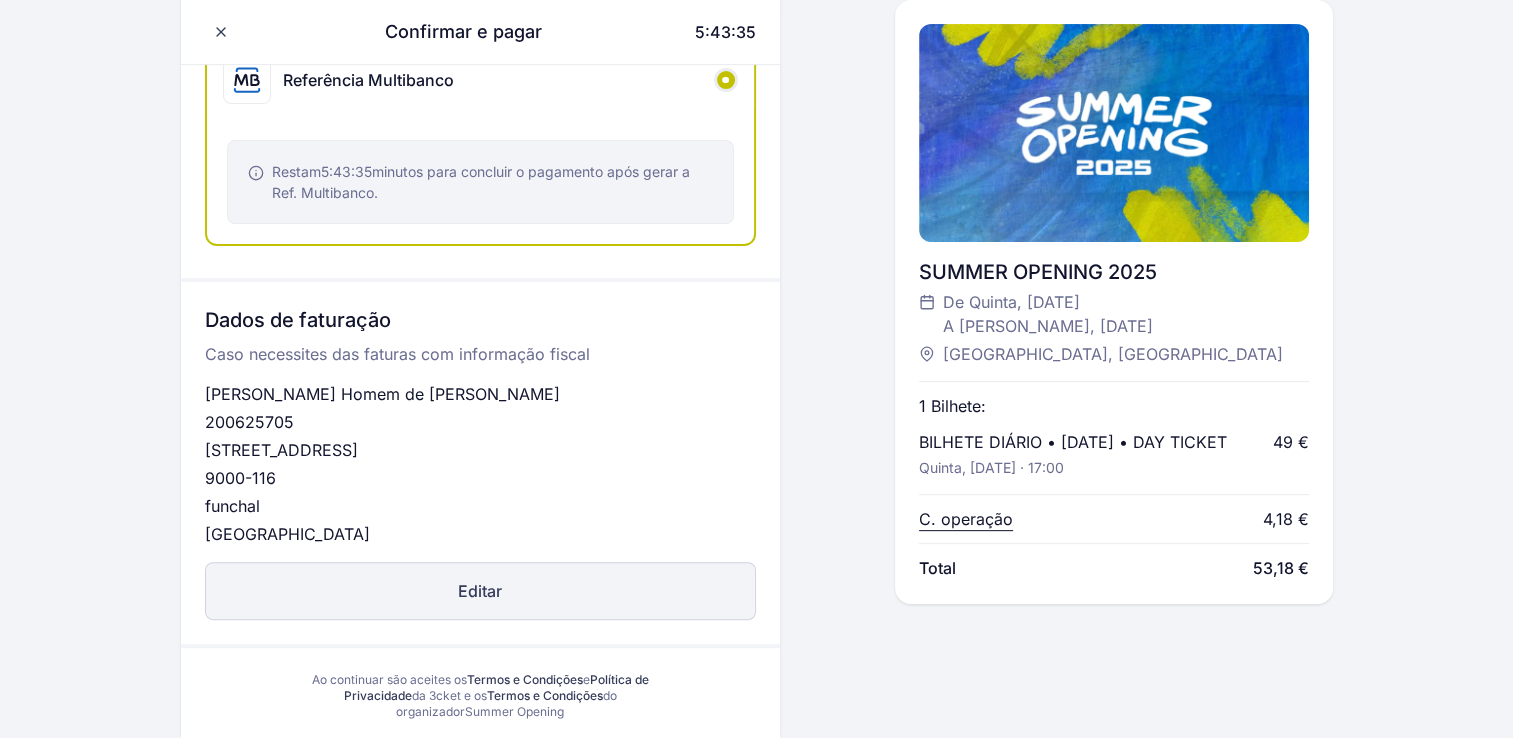 click on "Editar" at bounding box center [480, 591] 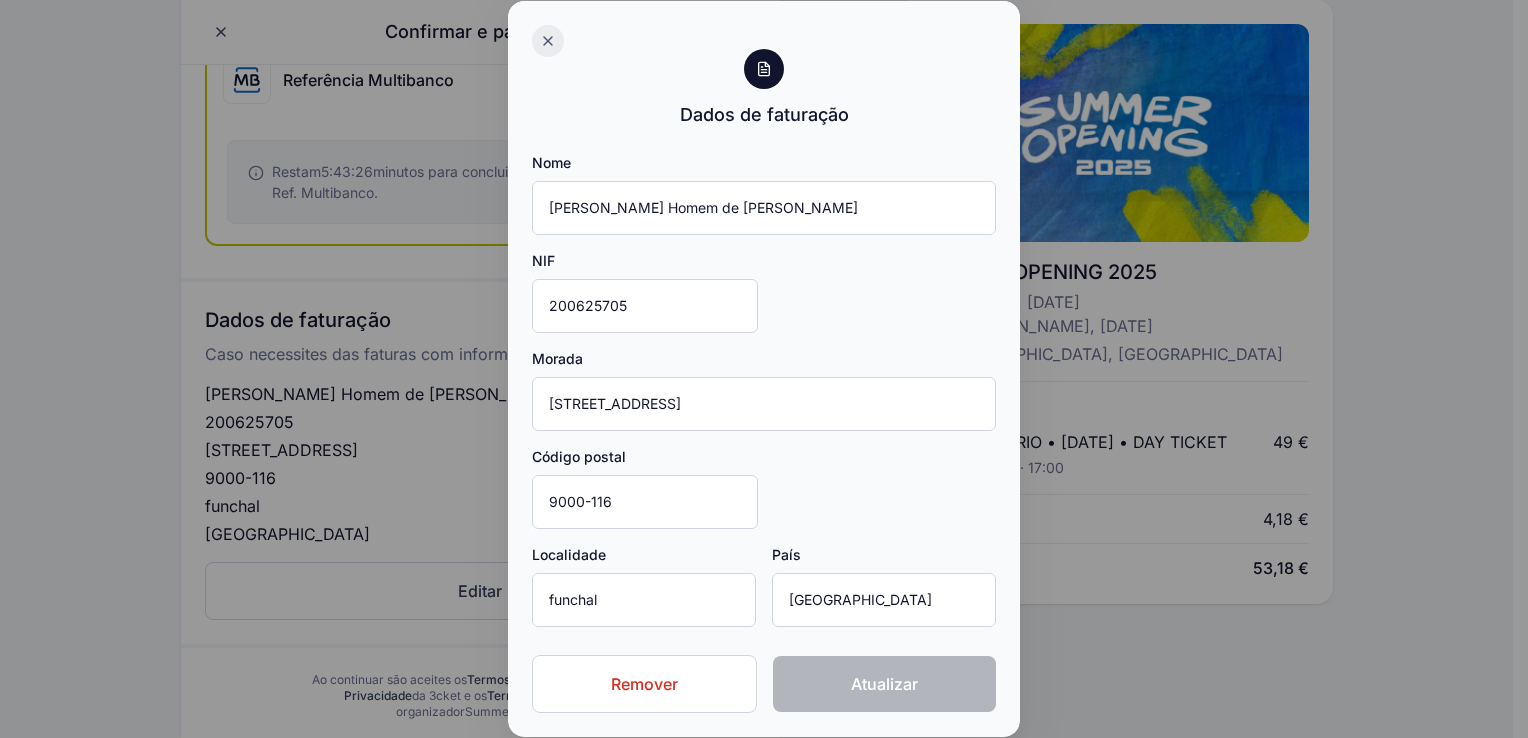 click 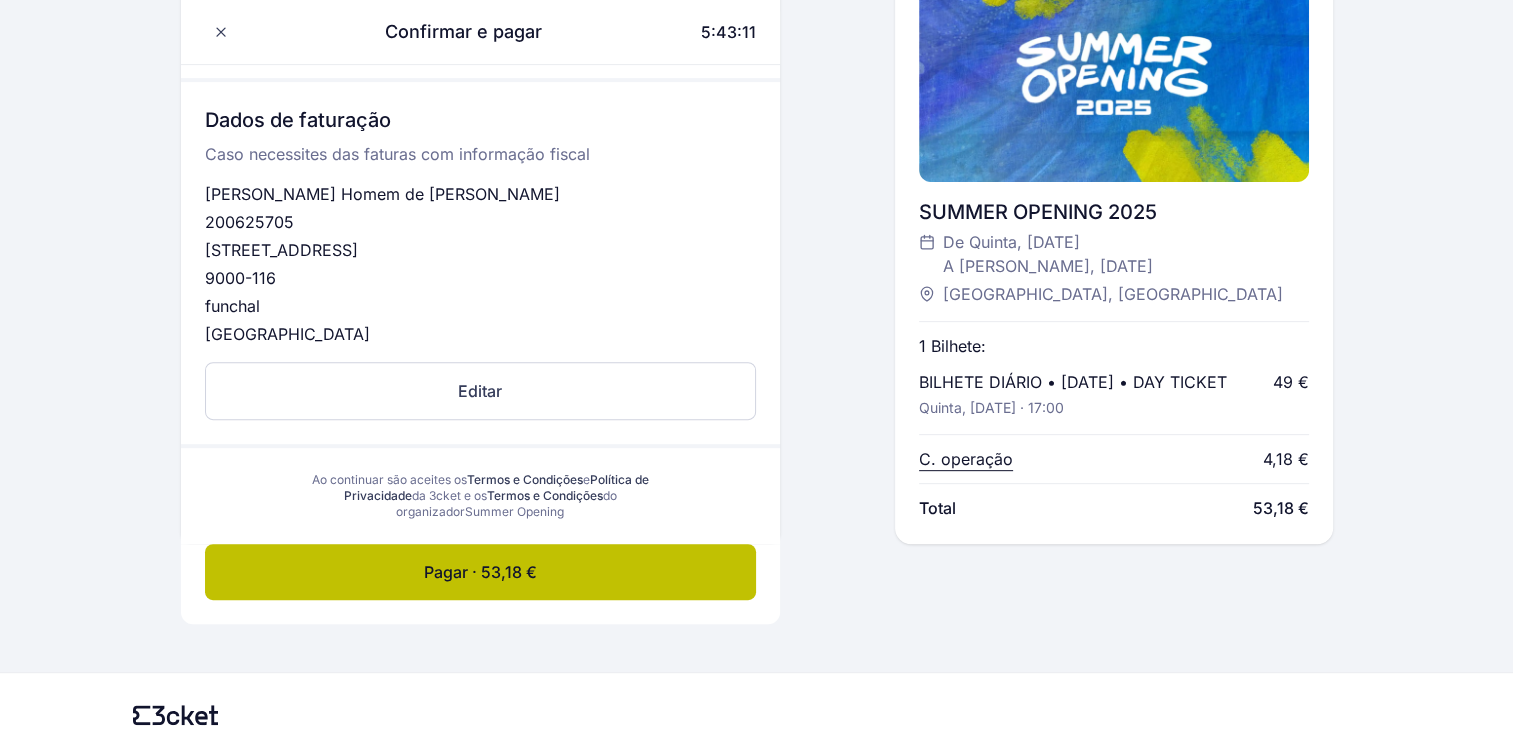 scroll, scrollTop: 820, scrollLeft: 0, axis: vertical 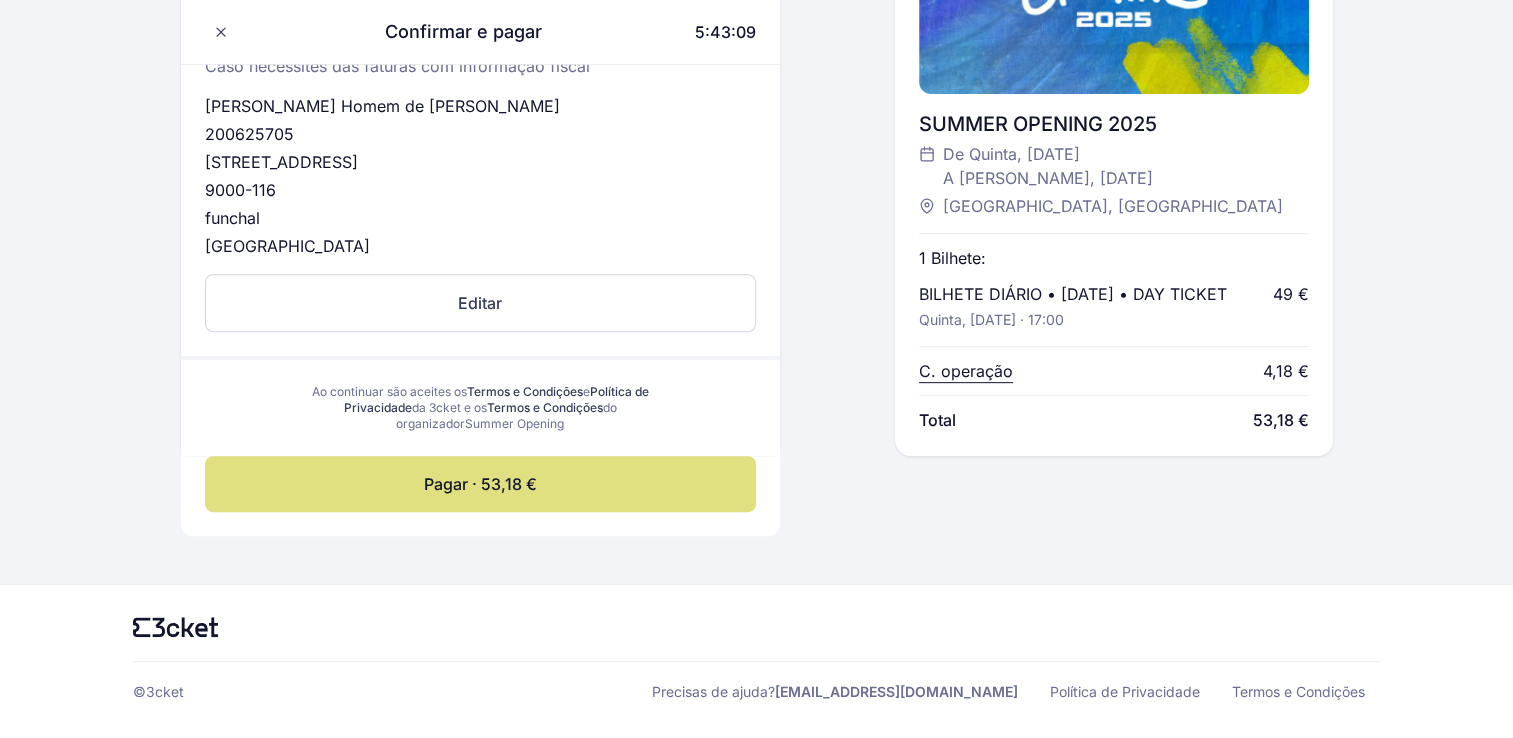 click on "Pagar · 53,18 €" 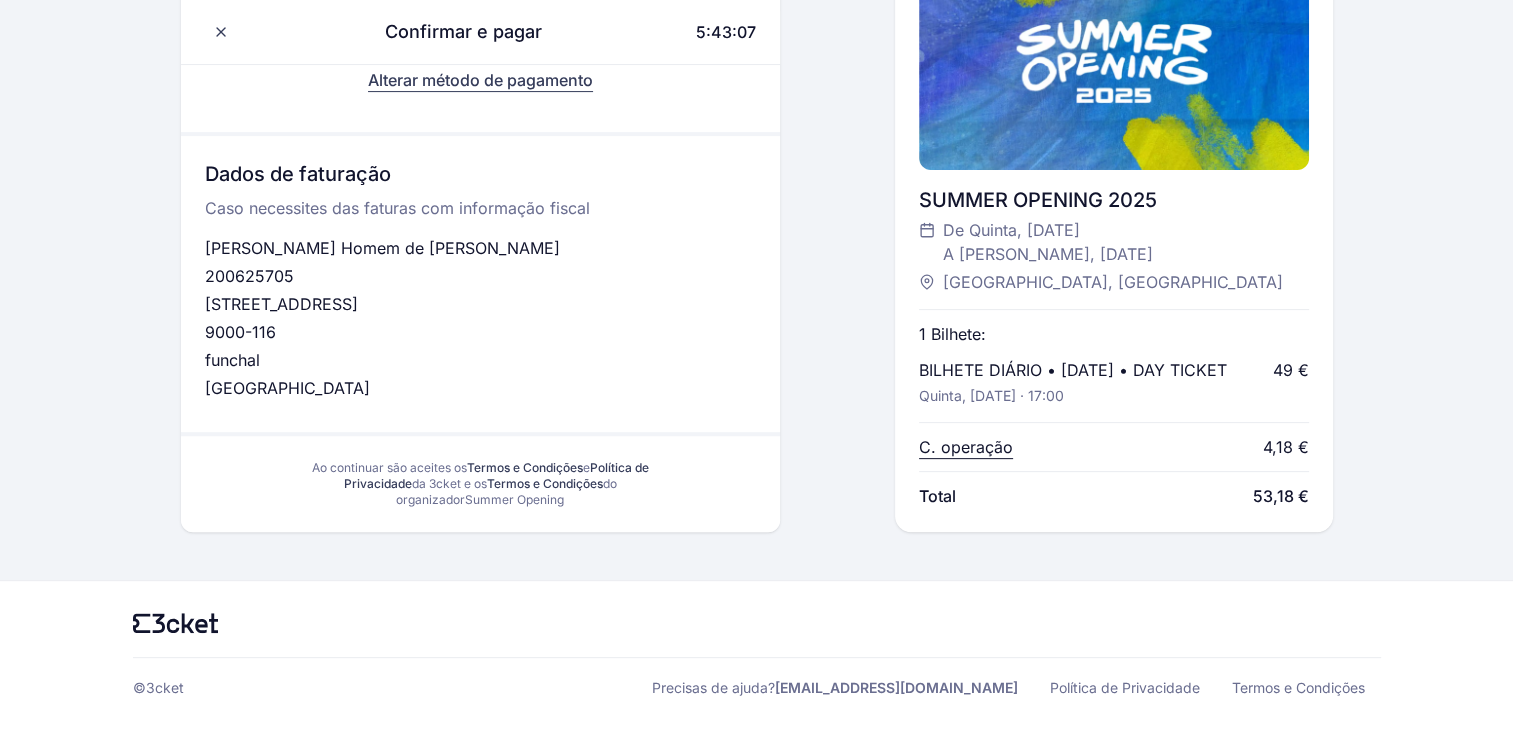 scroll, scrollTop: 564, scrollLeft: 0, axis: vertical 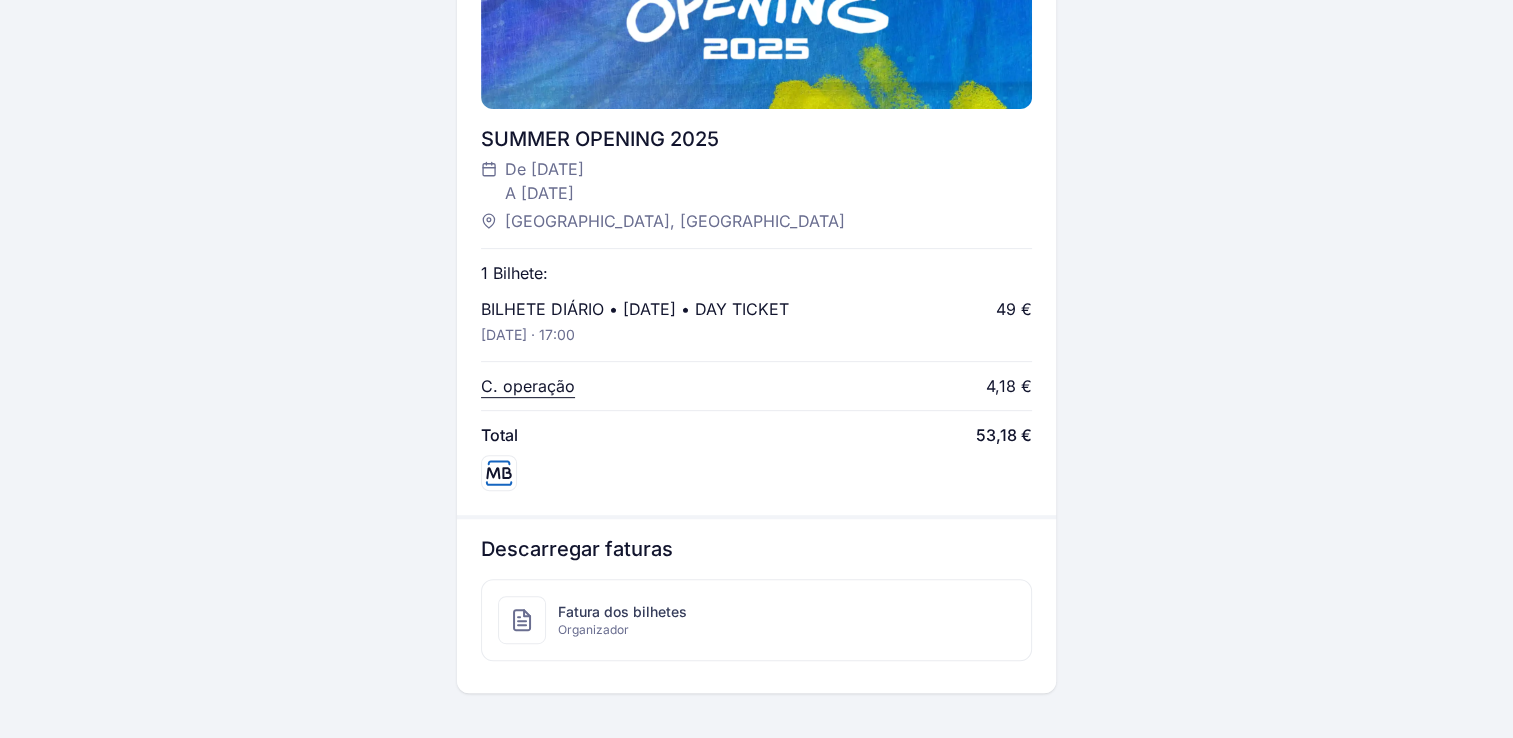 click on "Organizador" at bounding box center [622, 630] 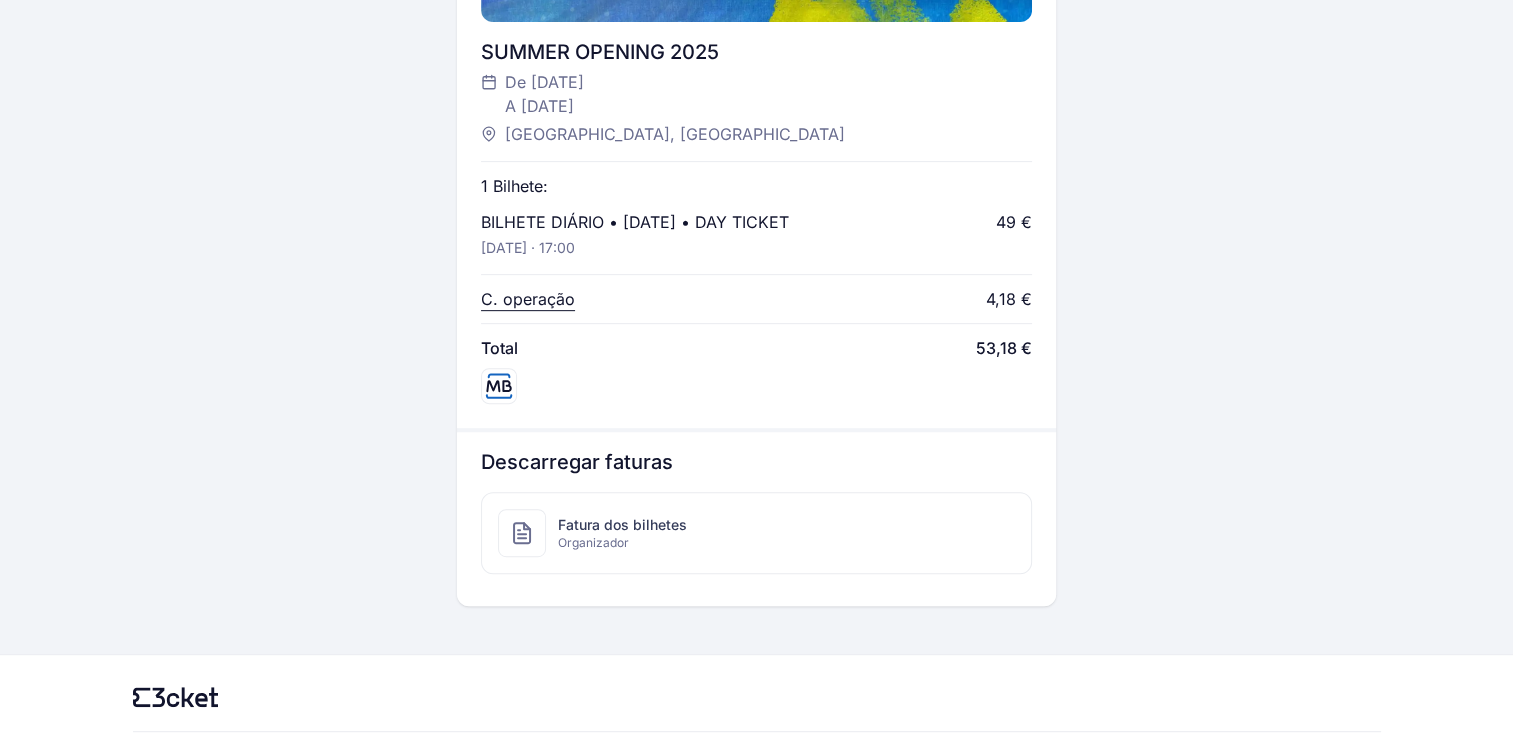 scroll, scrollTop: 820, scrollLeft: 0, axis: vertical 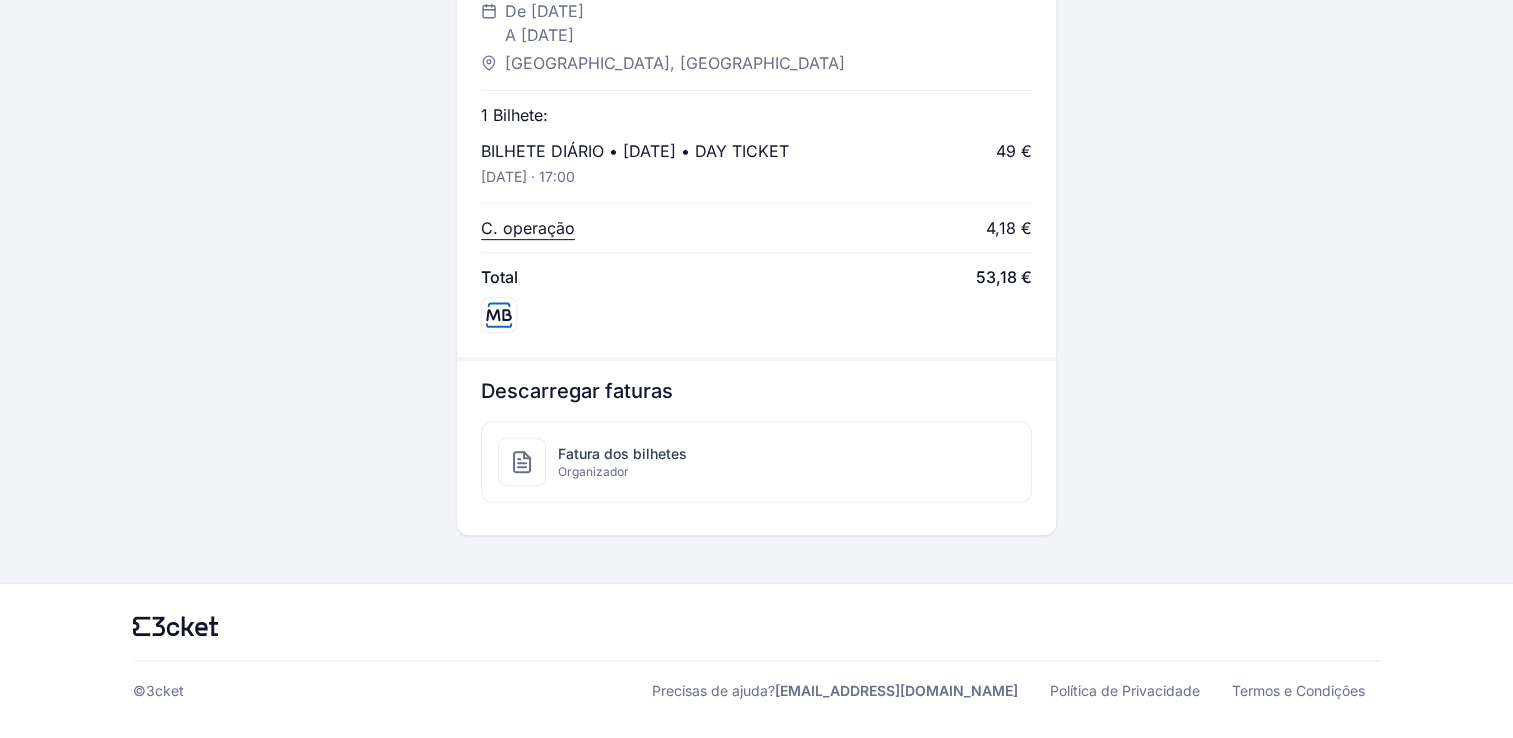 click at bounding box center [522, 462] 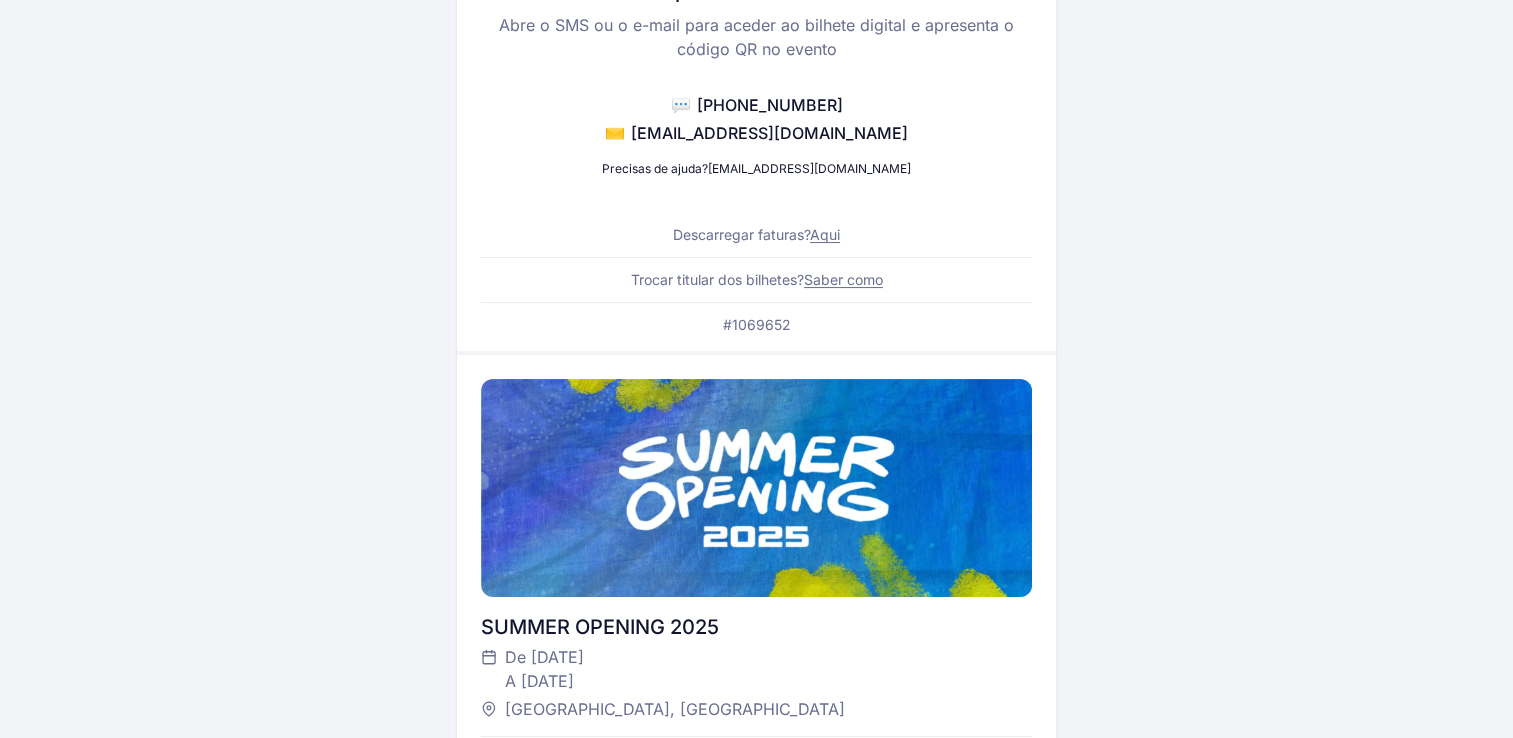 scroll, scrollTop: 17, scrollLeft: 0, axis: vertical 